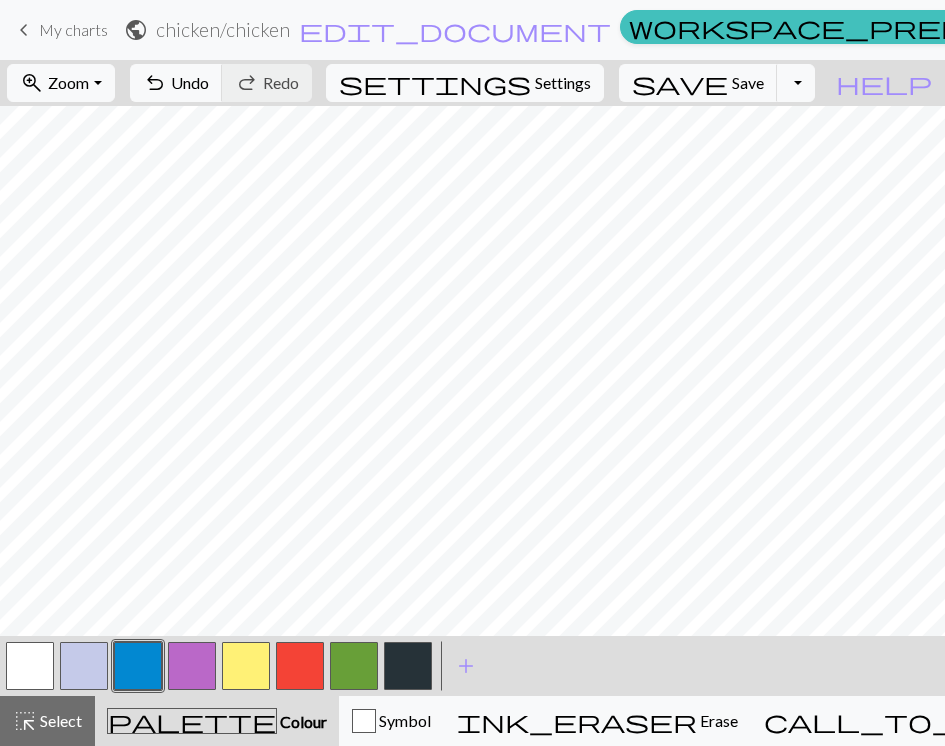 scroll, scrollTop: 0, scrollLeft: 0, axis: both 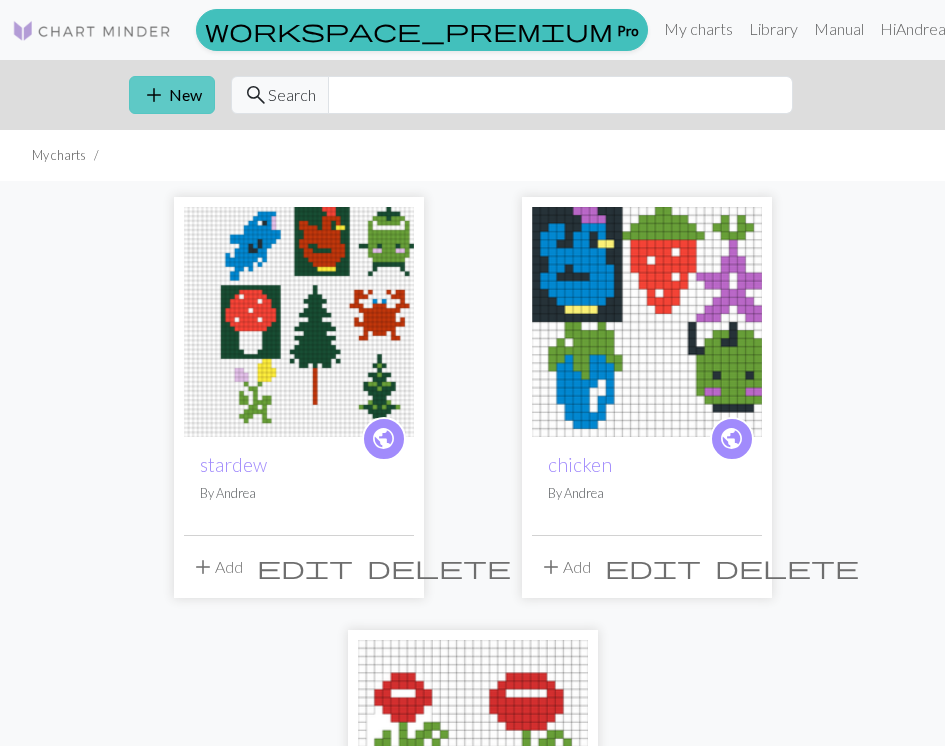 click on "add   New" at bounding box center [172, 95] 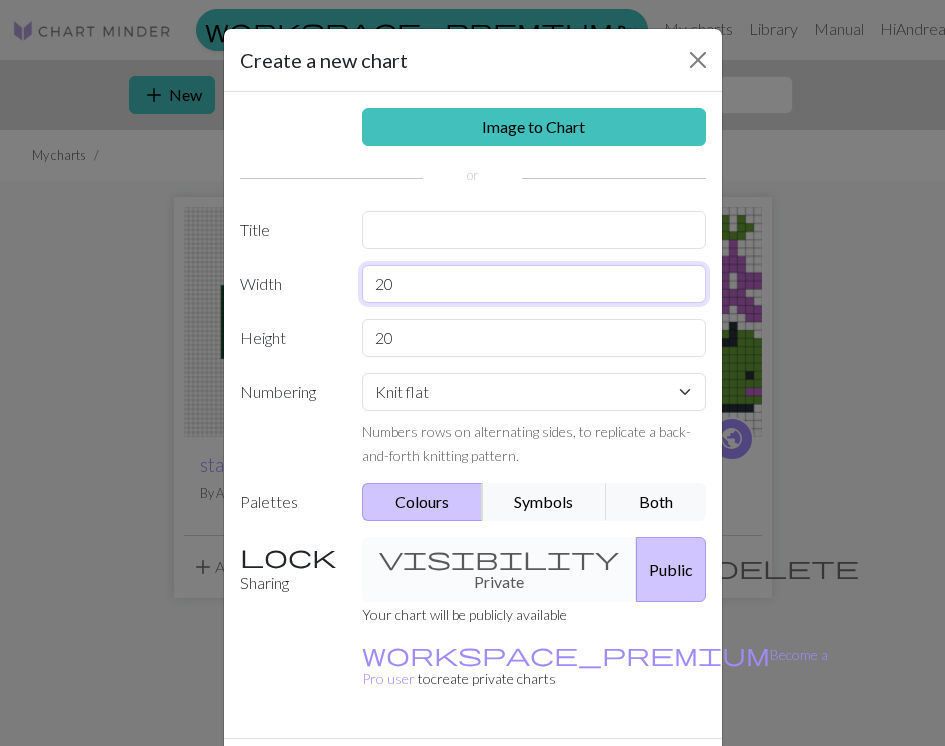 click on "20" at bounding box center [534, 284] 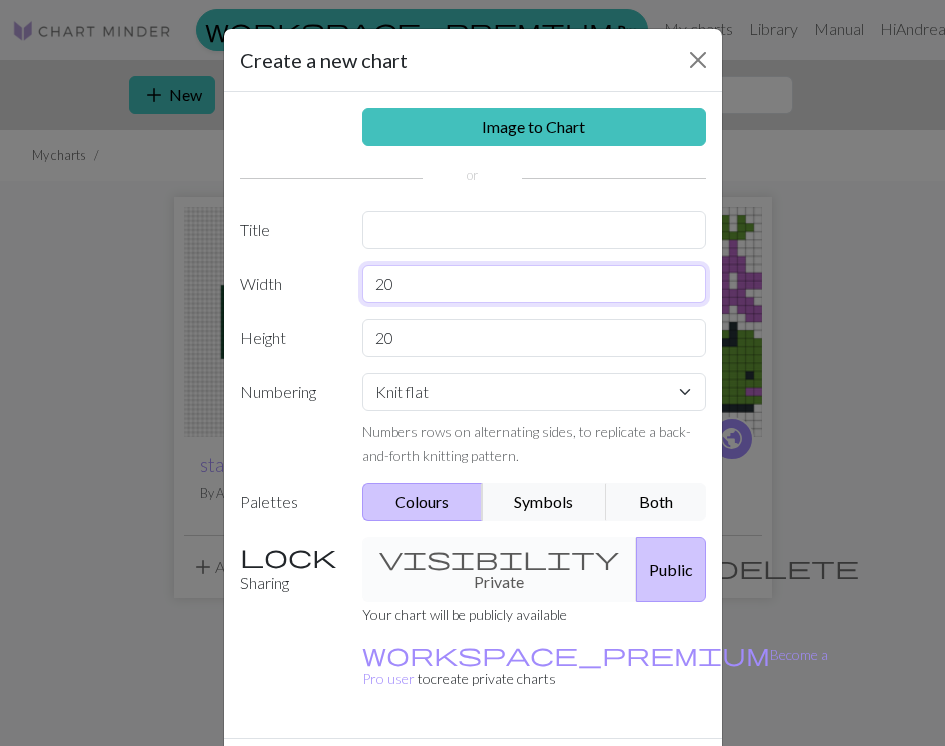 type on "2" 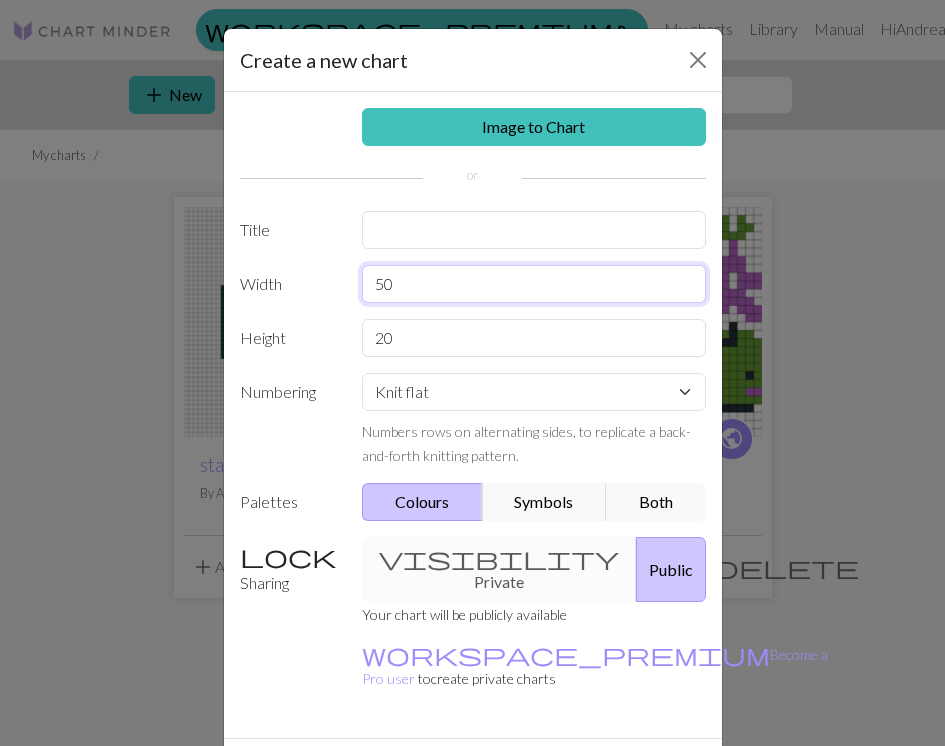 type on "50" 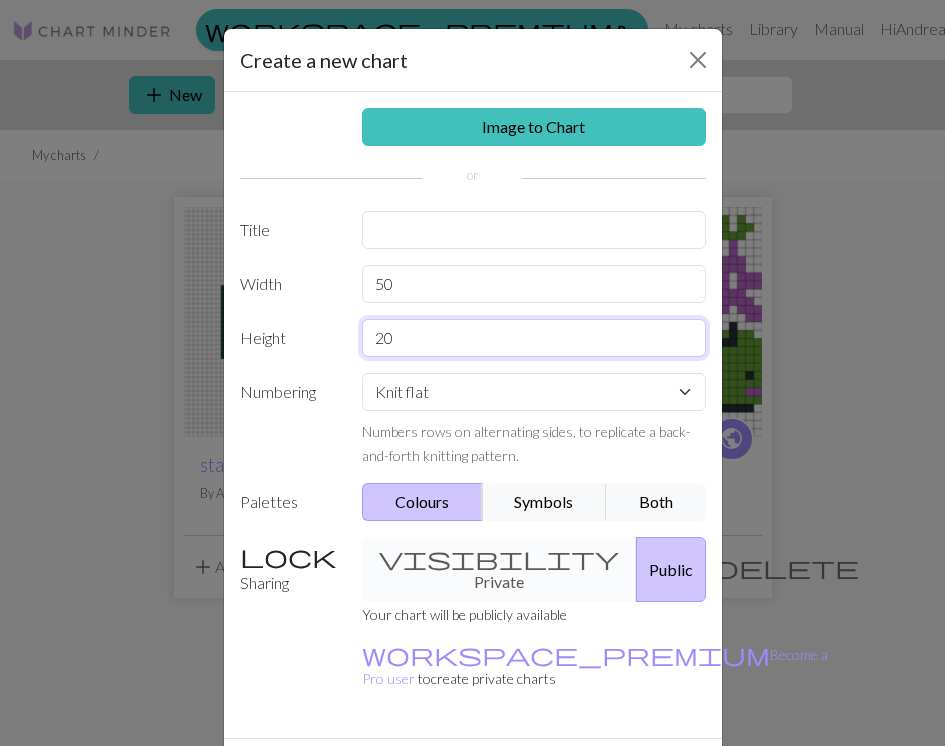 drag, startPoint x: 471, startPoint y: 345, endPoint x: 341, endPoint y: 340, distance: 130.09612 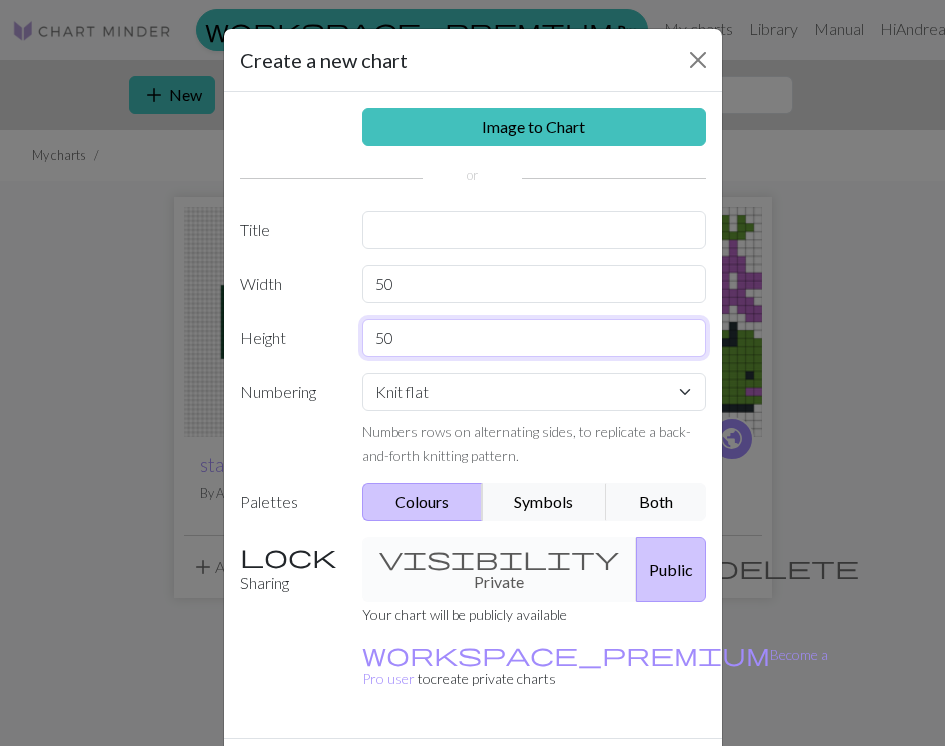 type on "50" 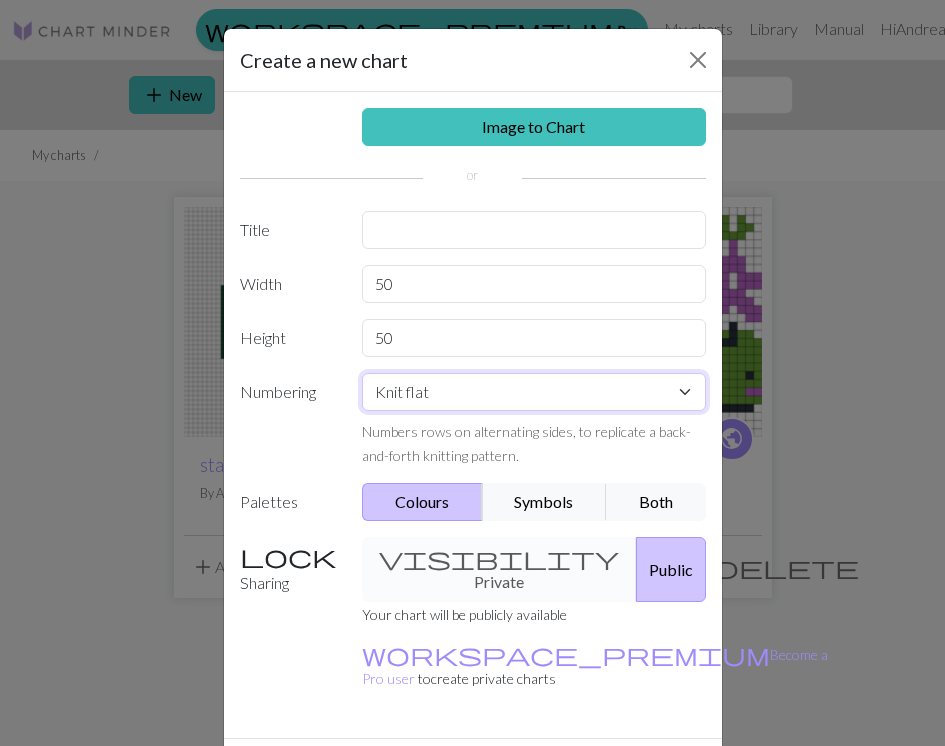 click on "Knit flat Knit in the round Lace knitting Cross stitch" at bounding box center [534, 392] 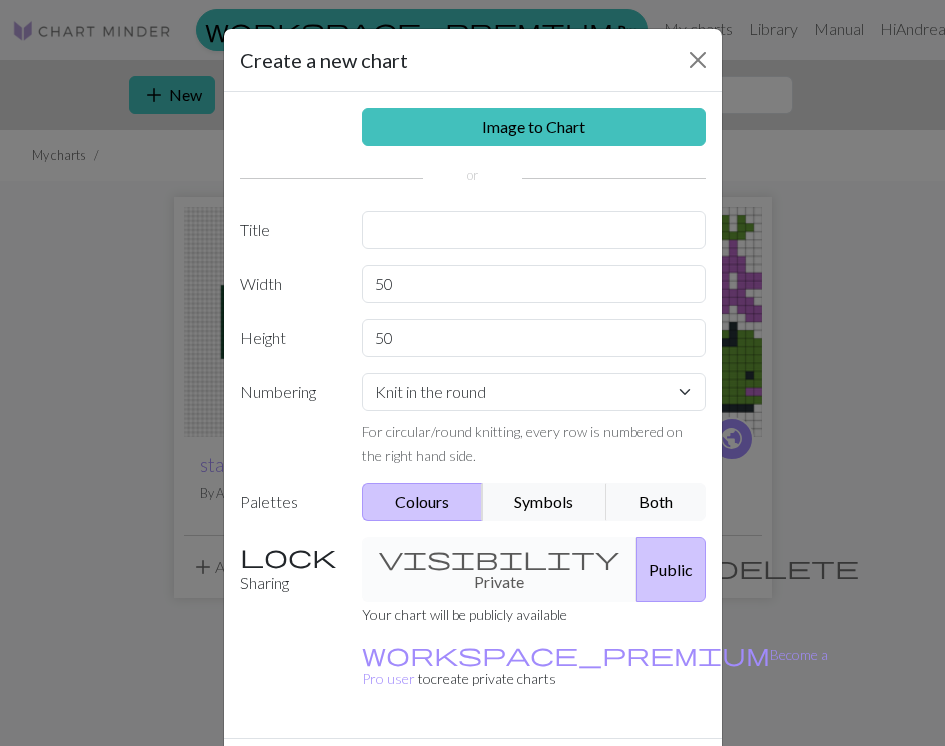 click on "Create" at bounding box center (588, 774) 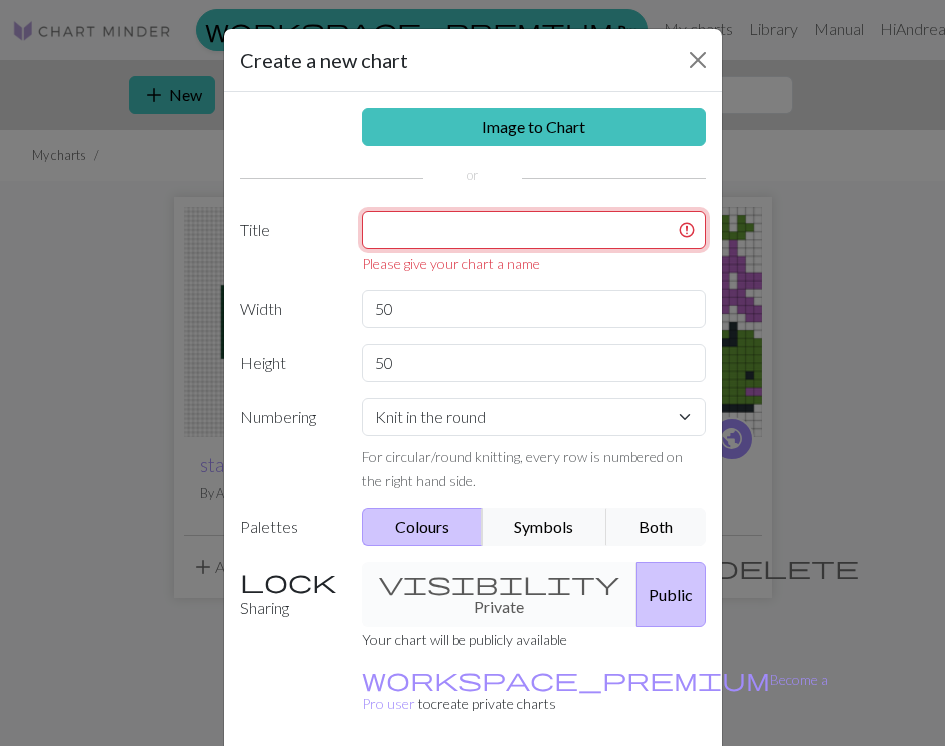 click at bounding box center [534, 230] 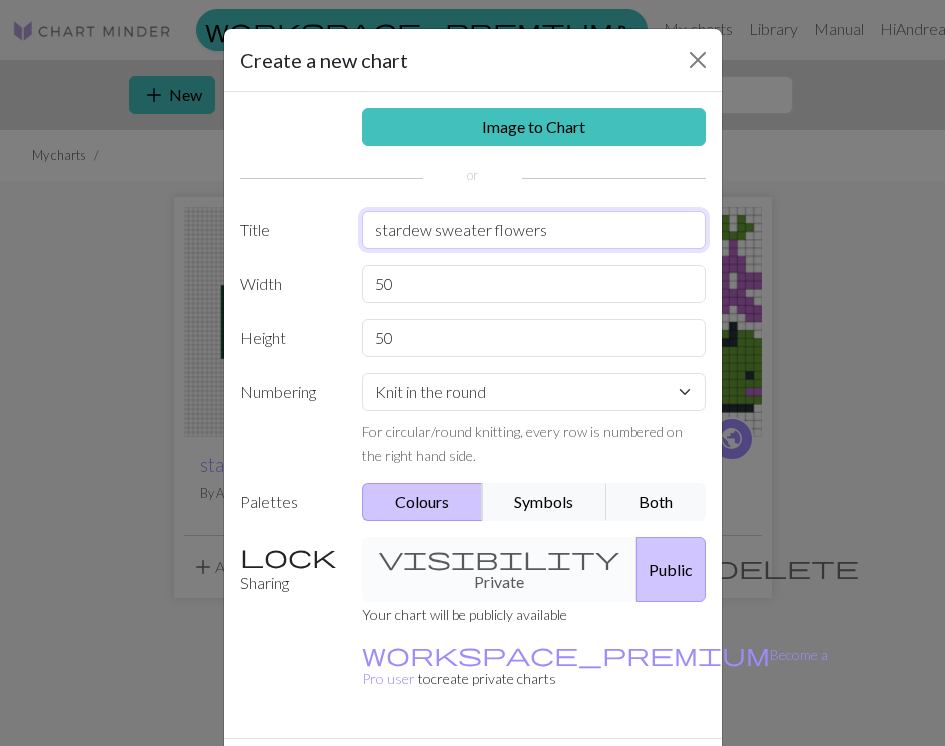 scroll, scrollTop: 43, scrollLeft: 0, axis: vertical 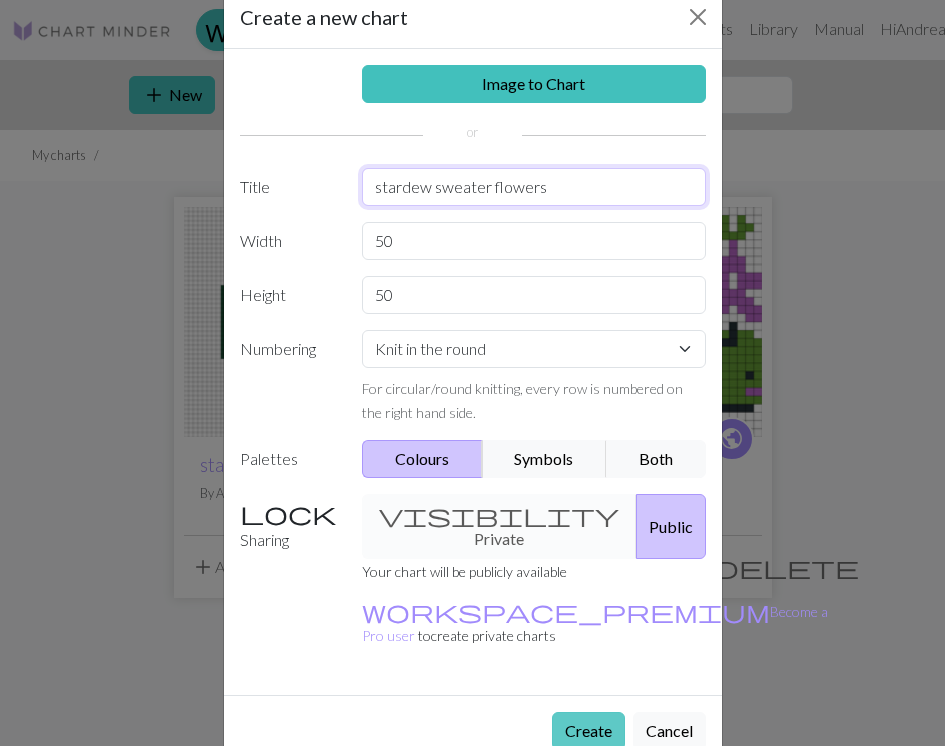 type on "stardew sweater flowers" 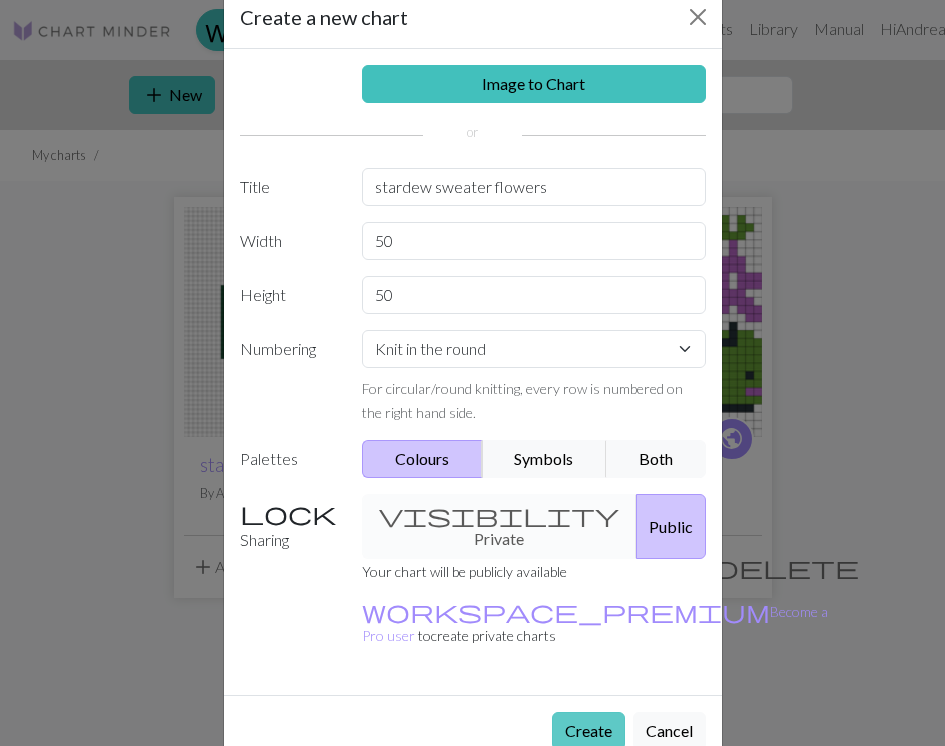 click on "Create" at bounding box center (588, 731) 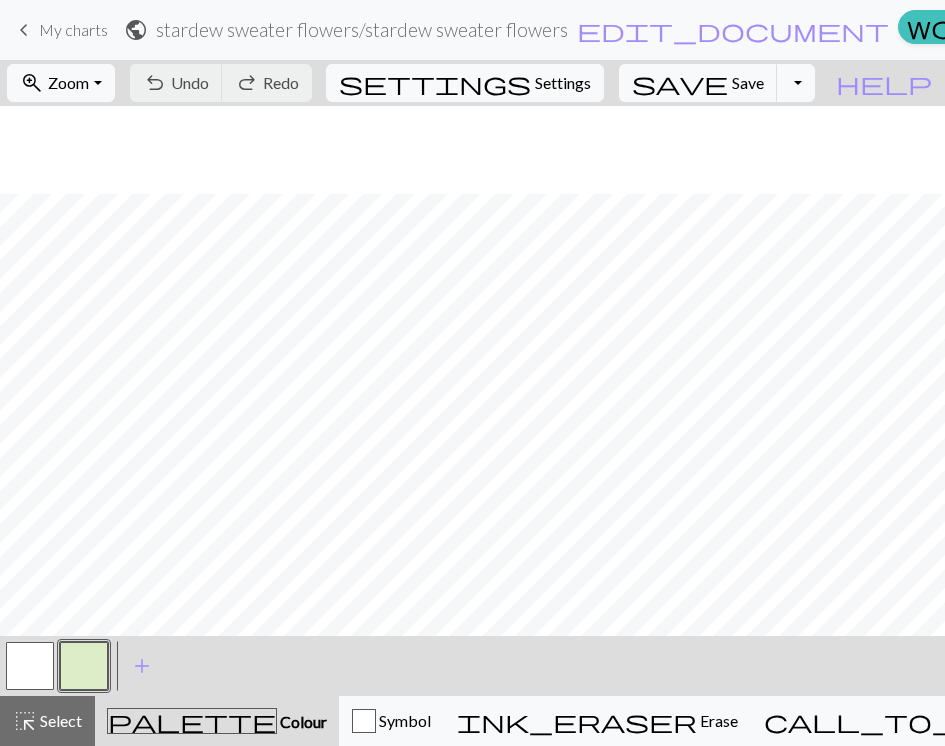 scroll, scrollTop: 0, scrollLeft: 0, axis: both 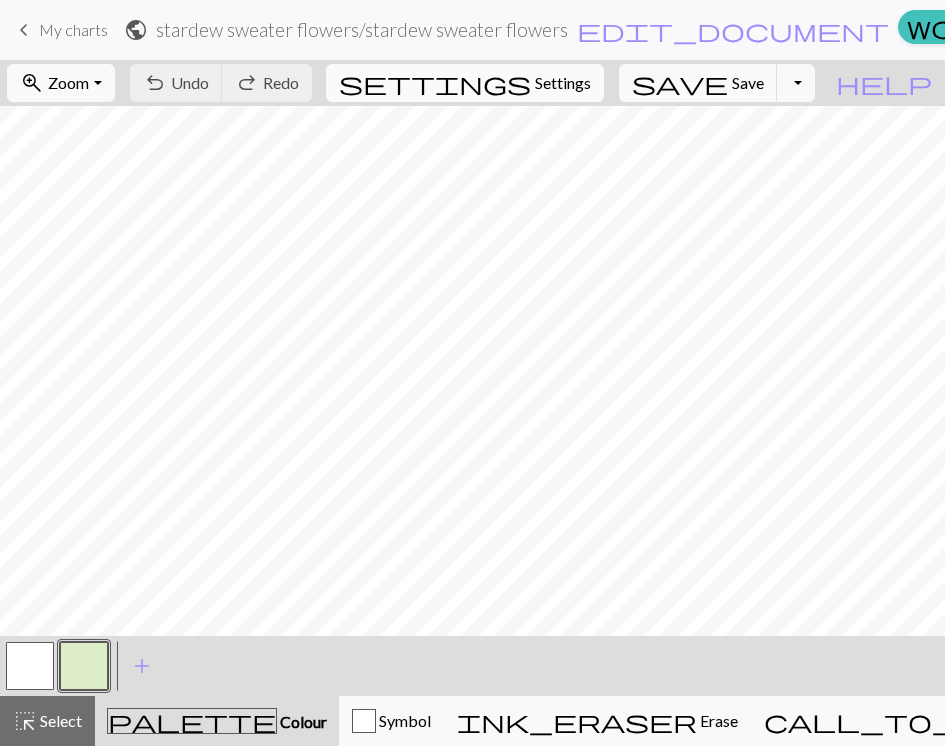 click on "Settings" at bounding box center [563, 83] 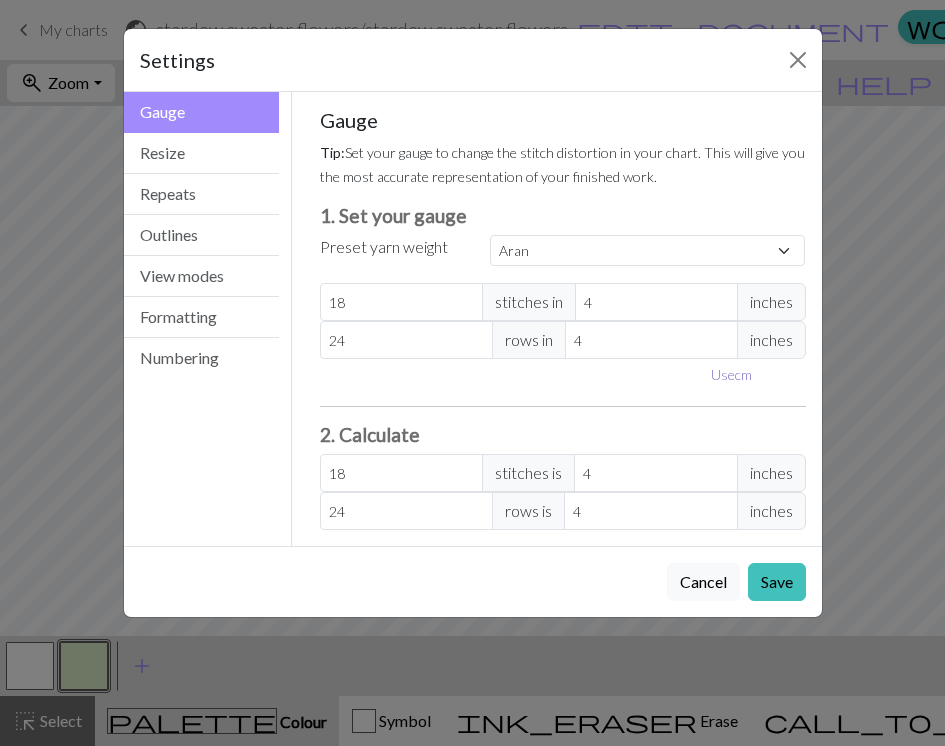 click on "Use  cm" at bounding box center (731, 374) 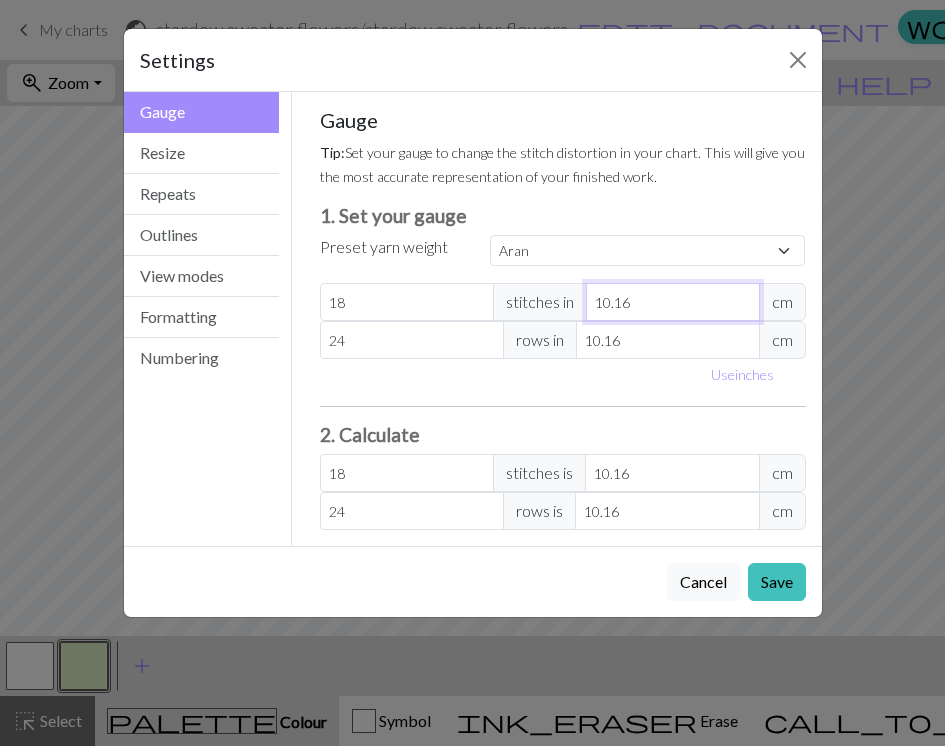 click on "10.16" at bounding box center (673, 302) 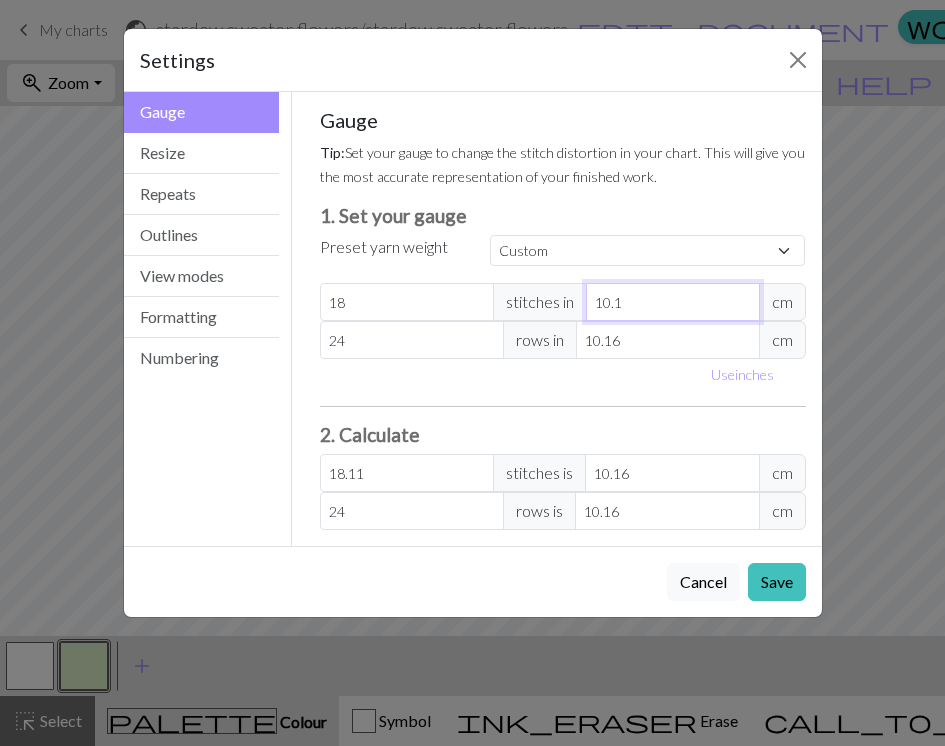 type on "10" 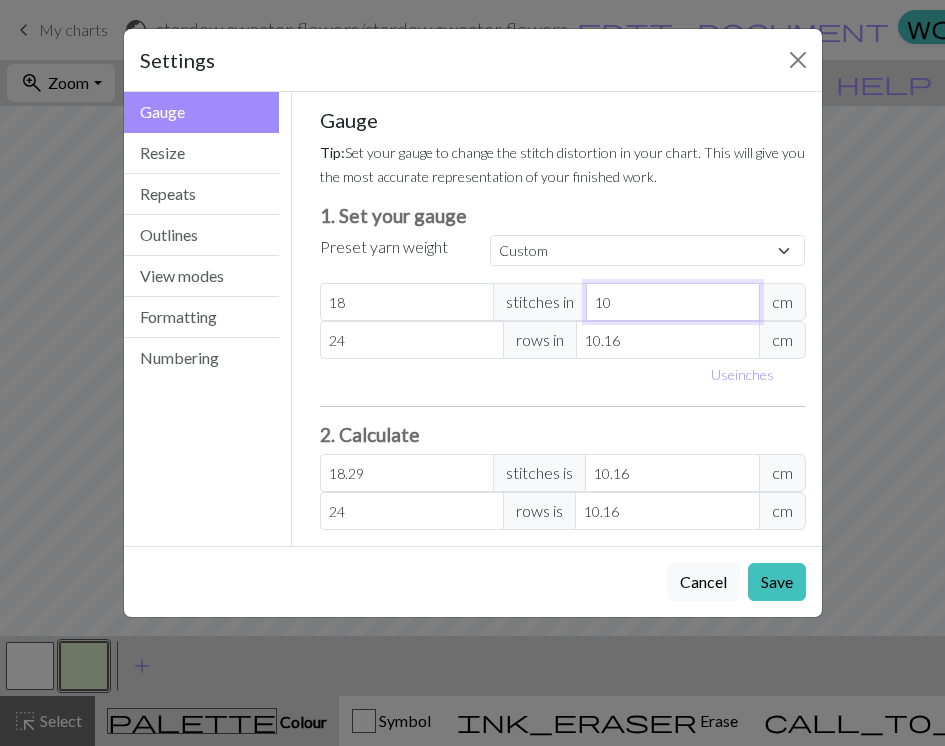 type on "10" 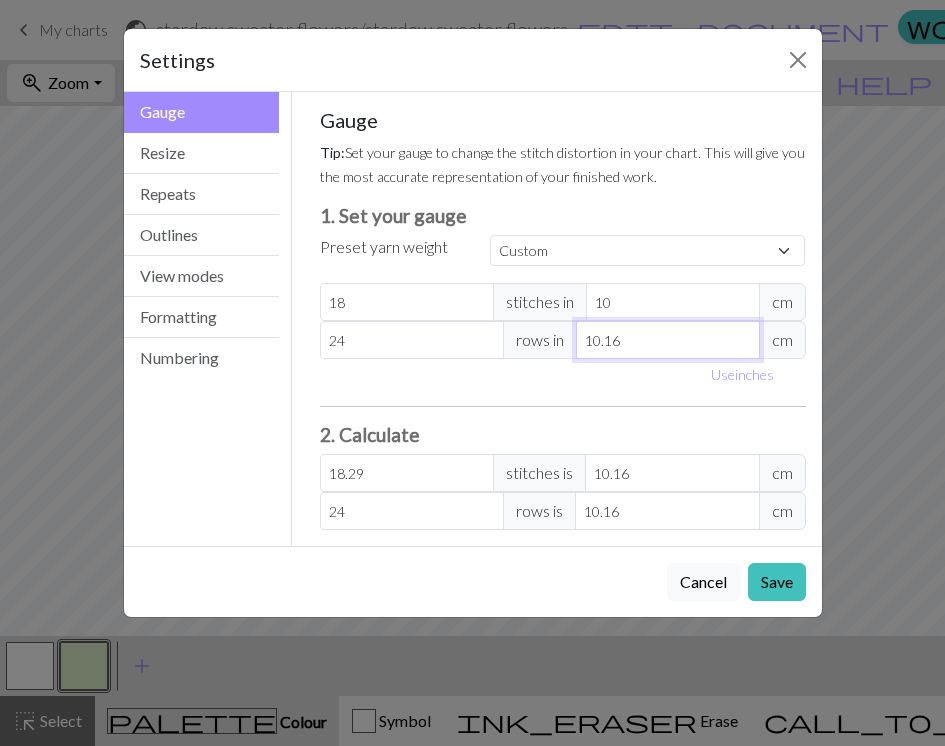 click on "10.16" at bounding box center (668, 340) 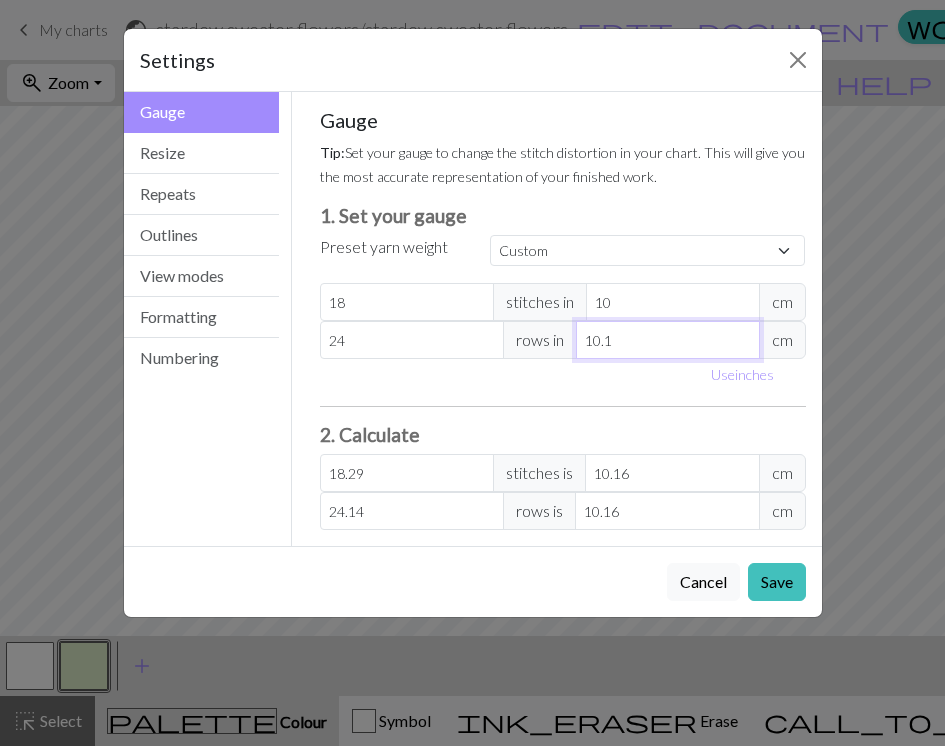 type on "10" 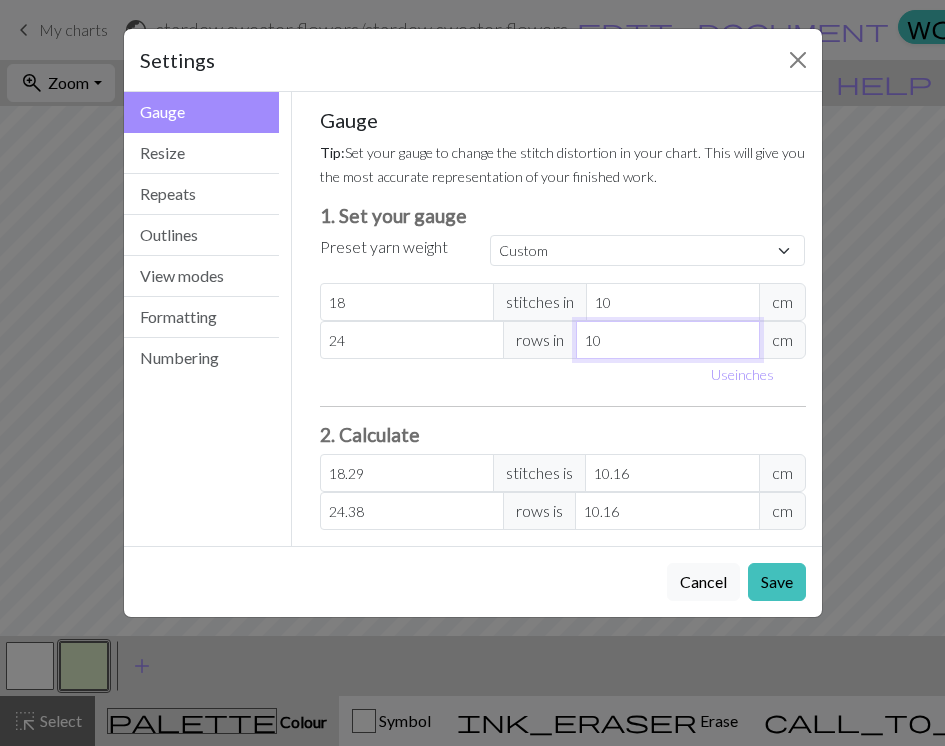 type on "10" 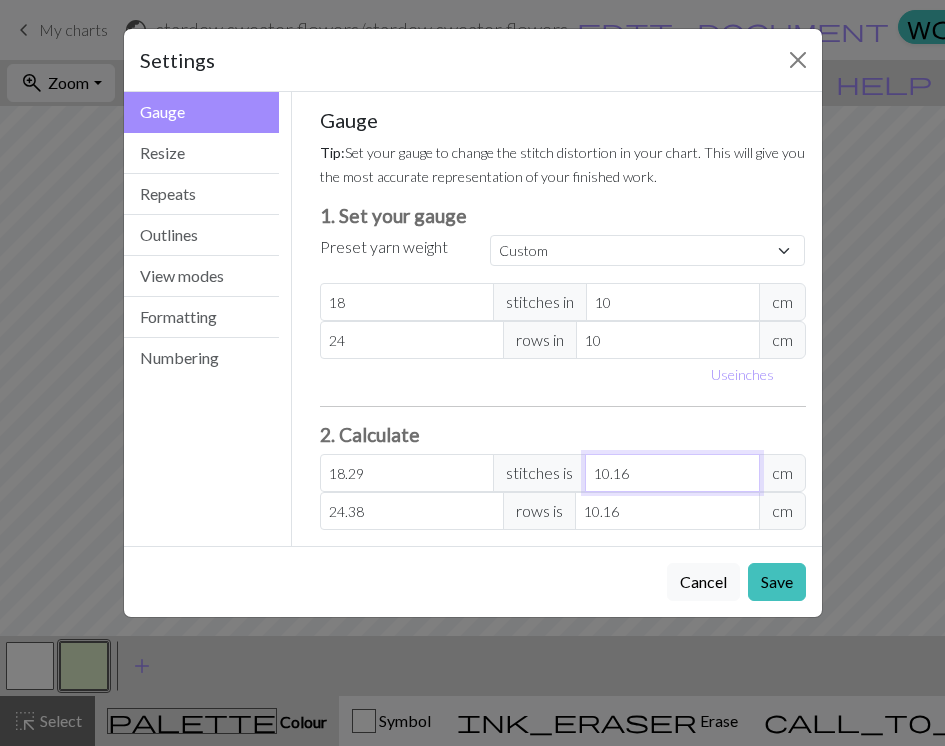 click on "10.16" at bounding box center [672, 473] 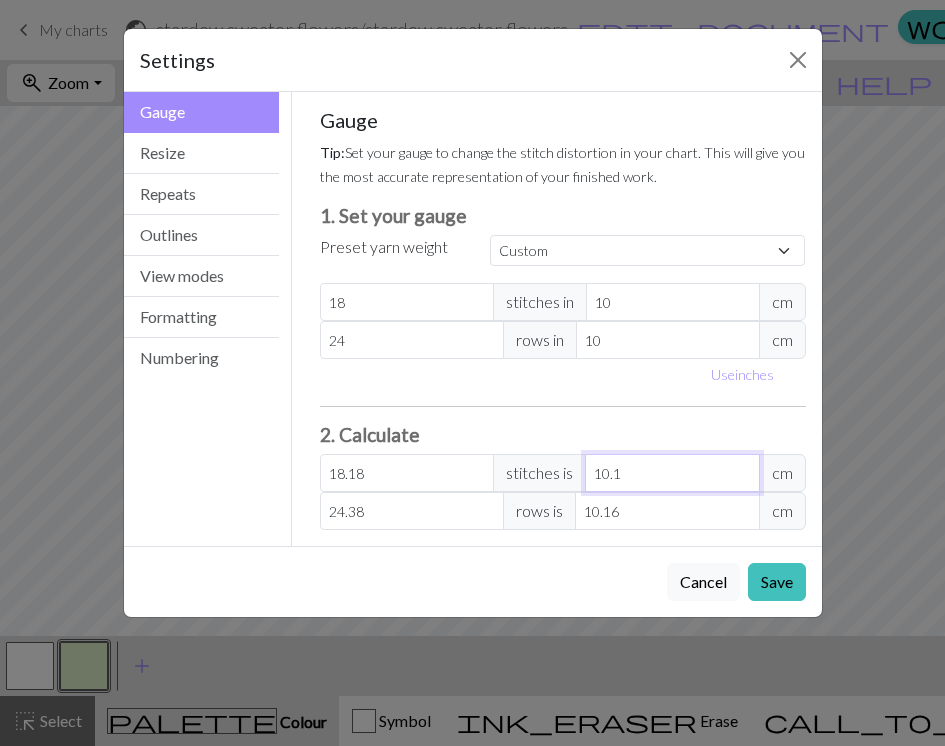 type on "18" 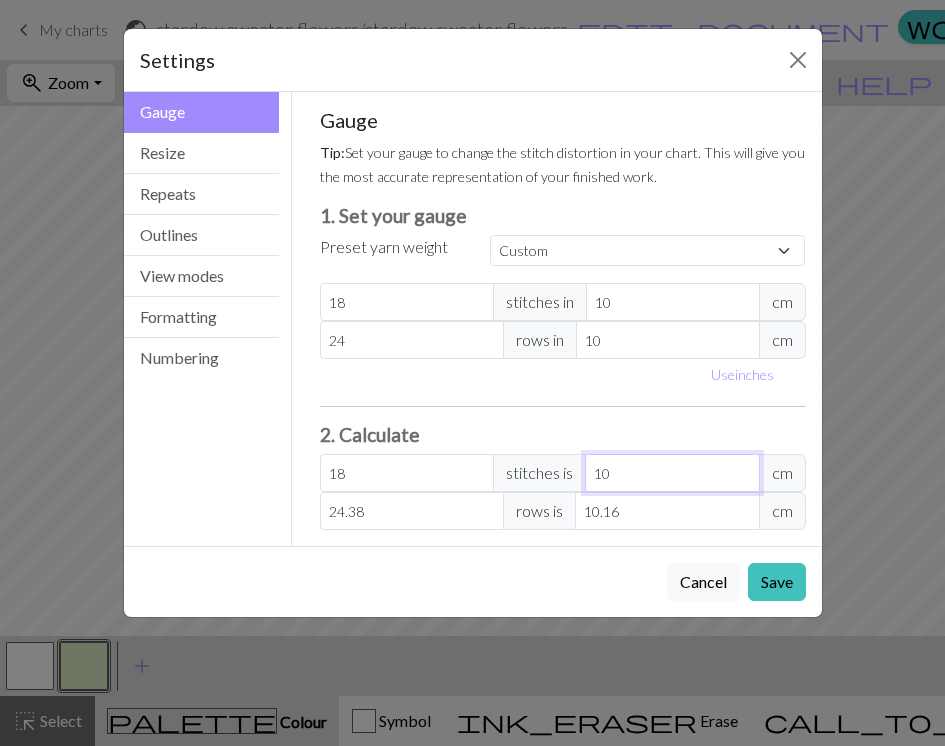 type on "10" 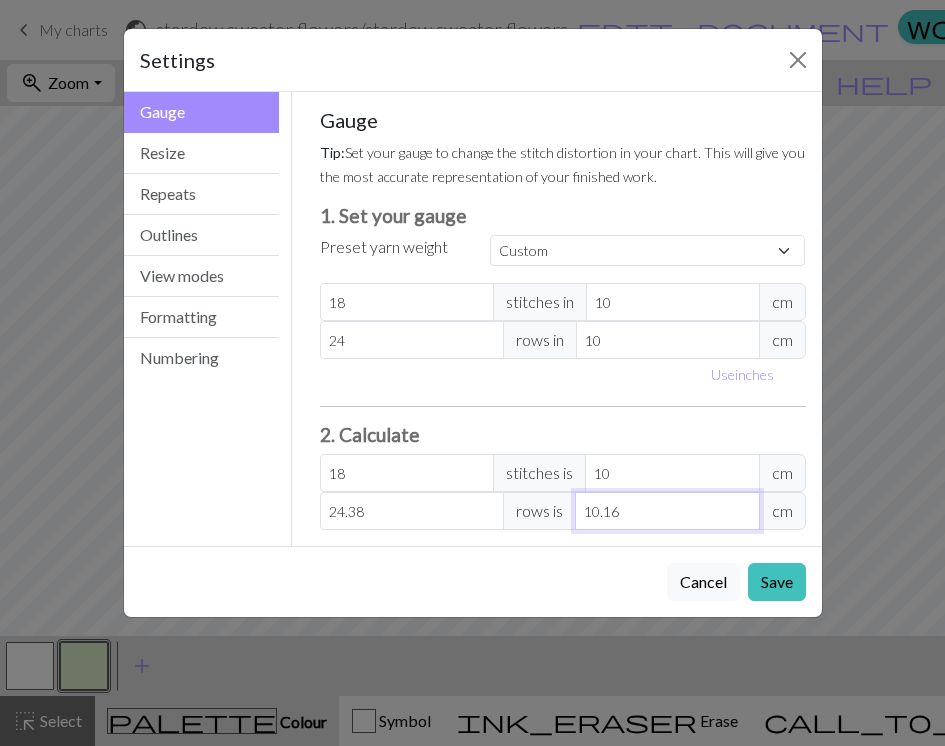 click on "10.16" at bounding box center (667, 511) 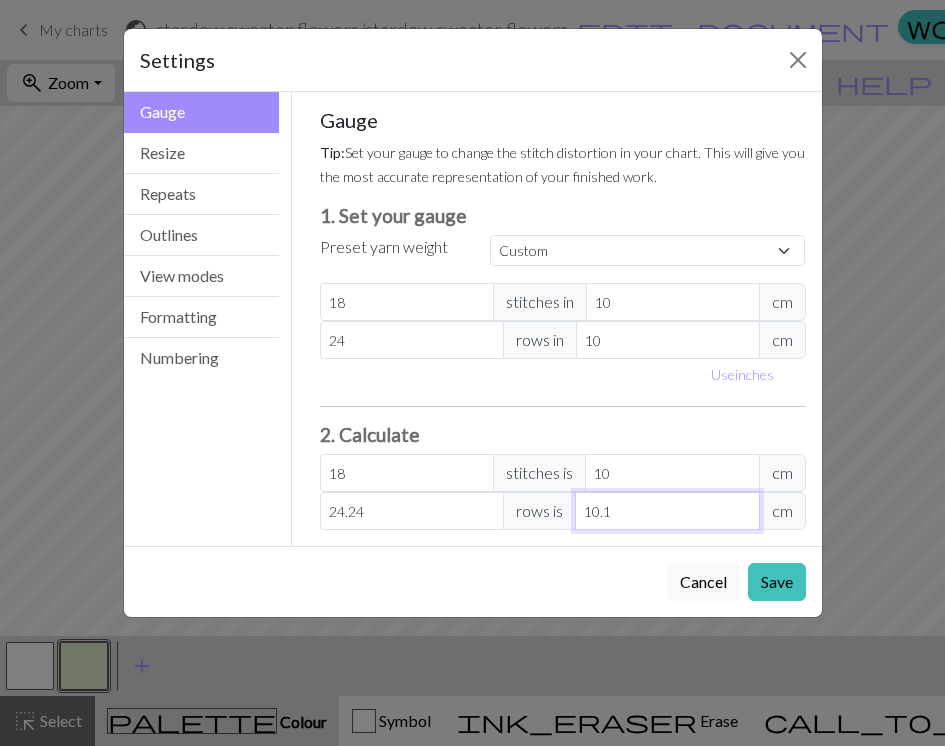 type on "24" 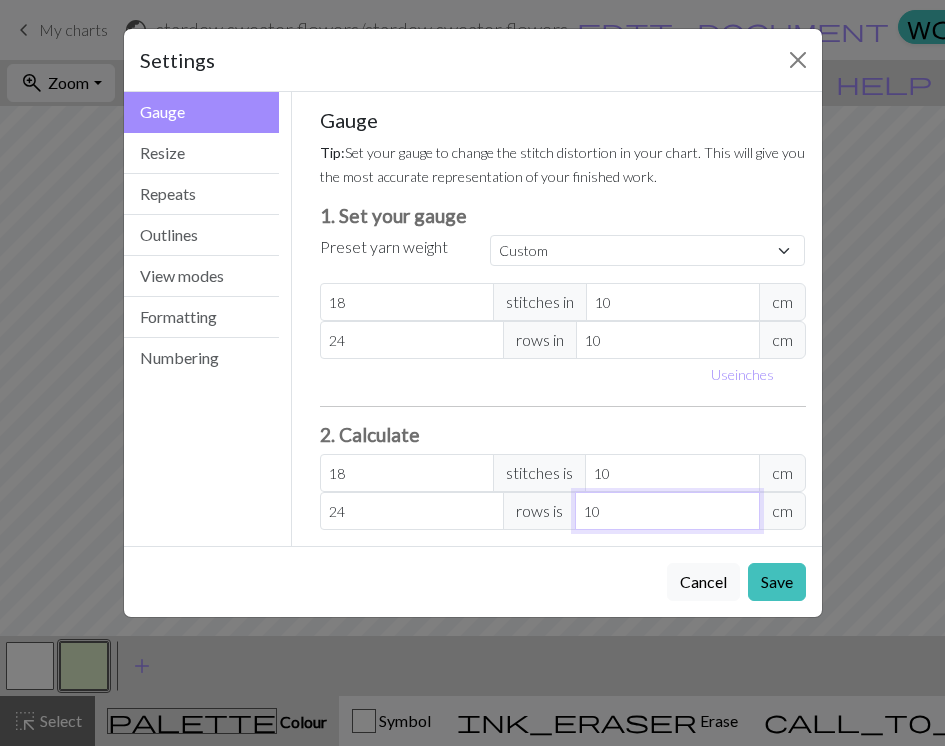 type on "10" 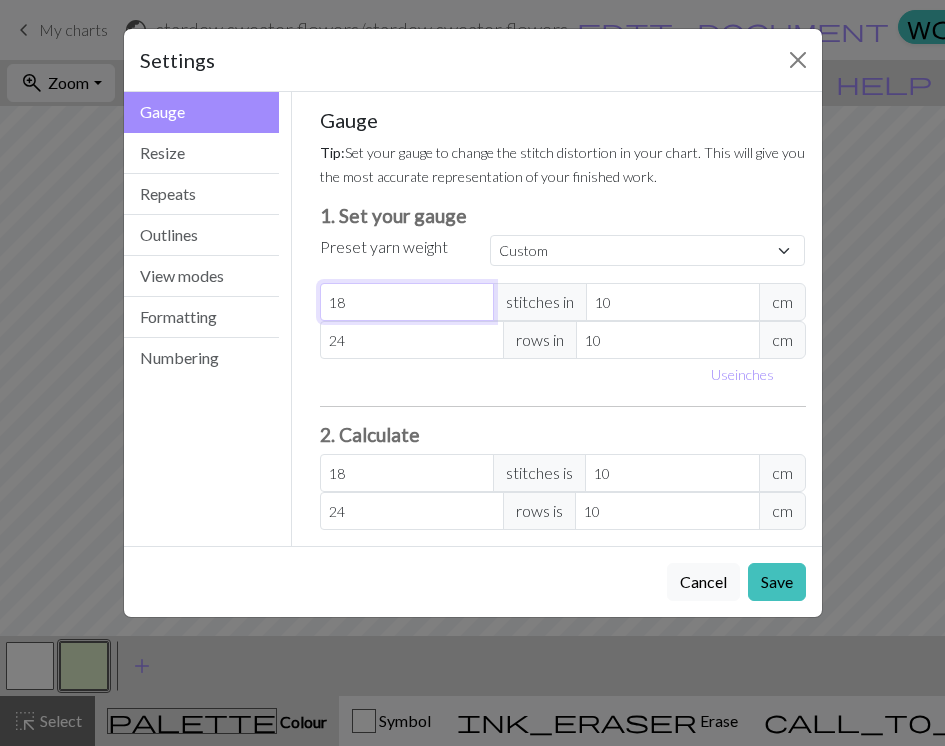 click on "18" at bounding box center (407, 302) 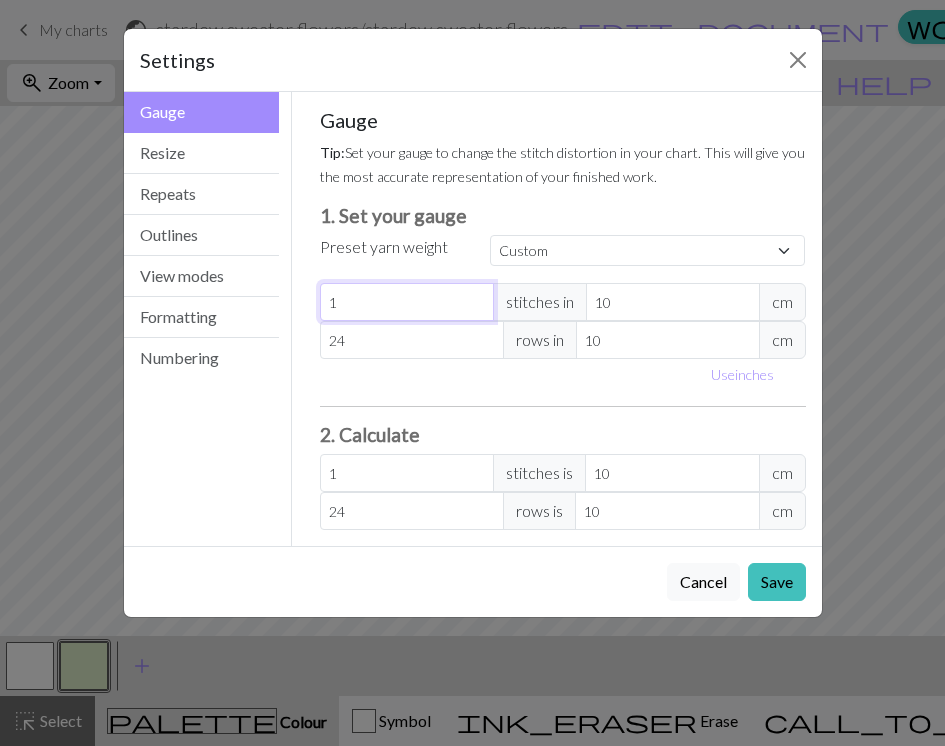 type 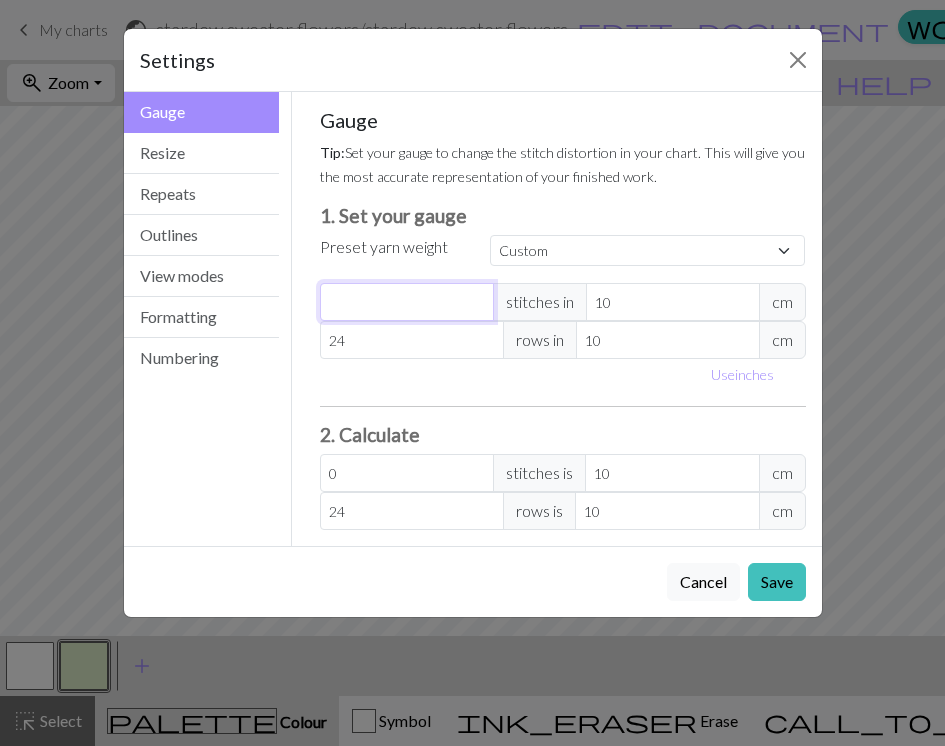 type on "2" 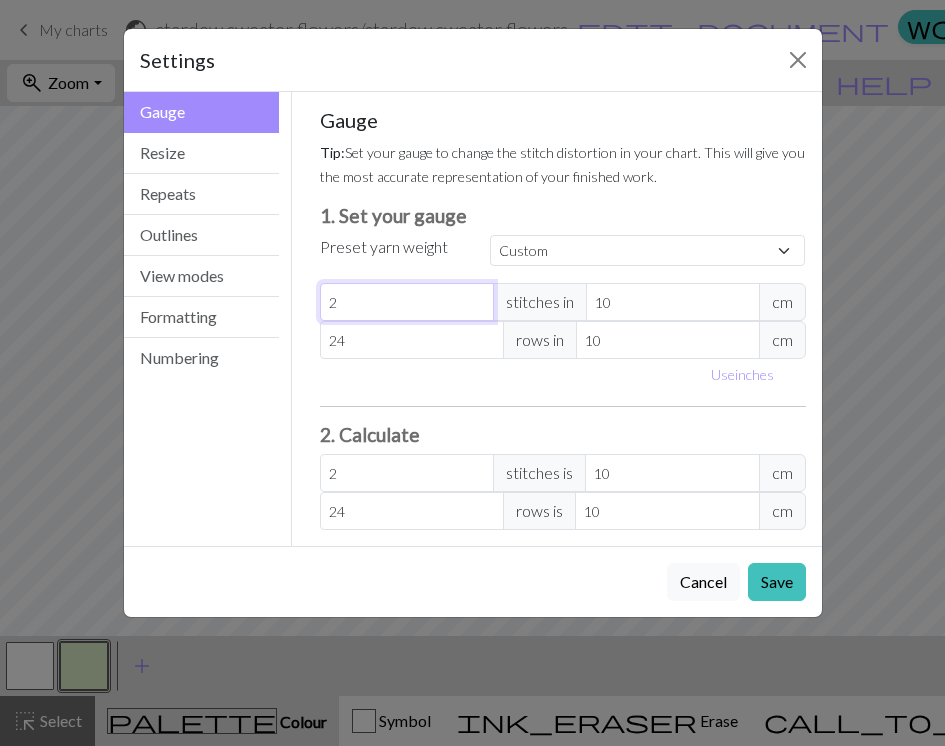 type on "21" 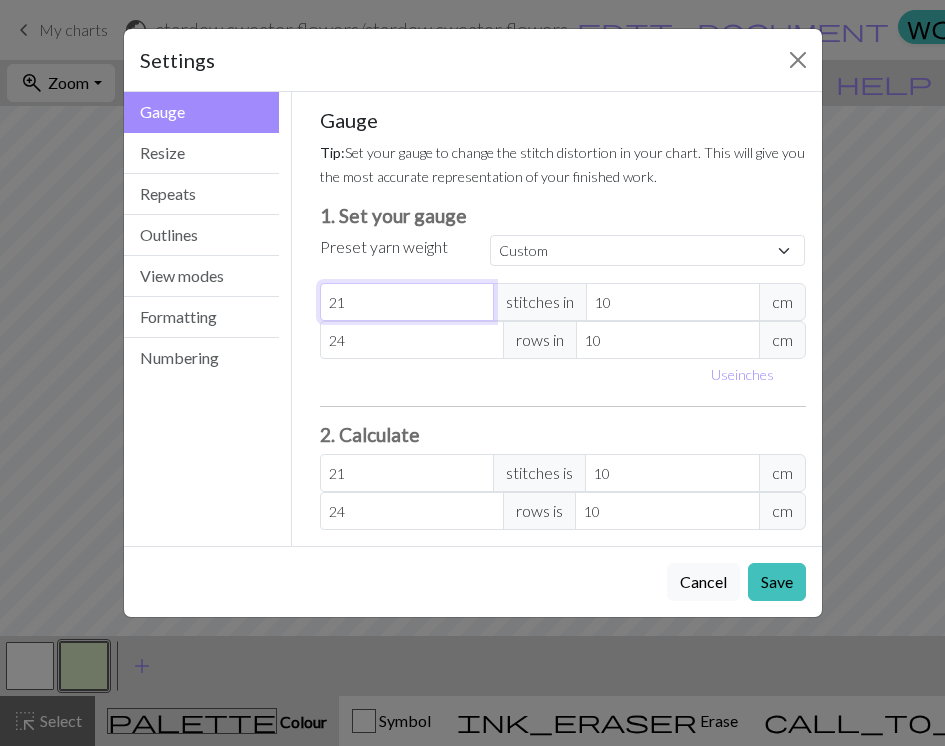 type on "21" 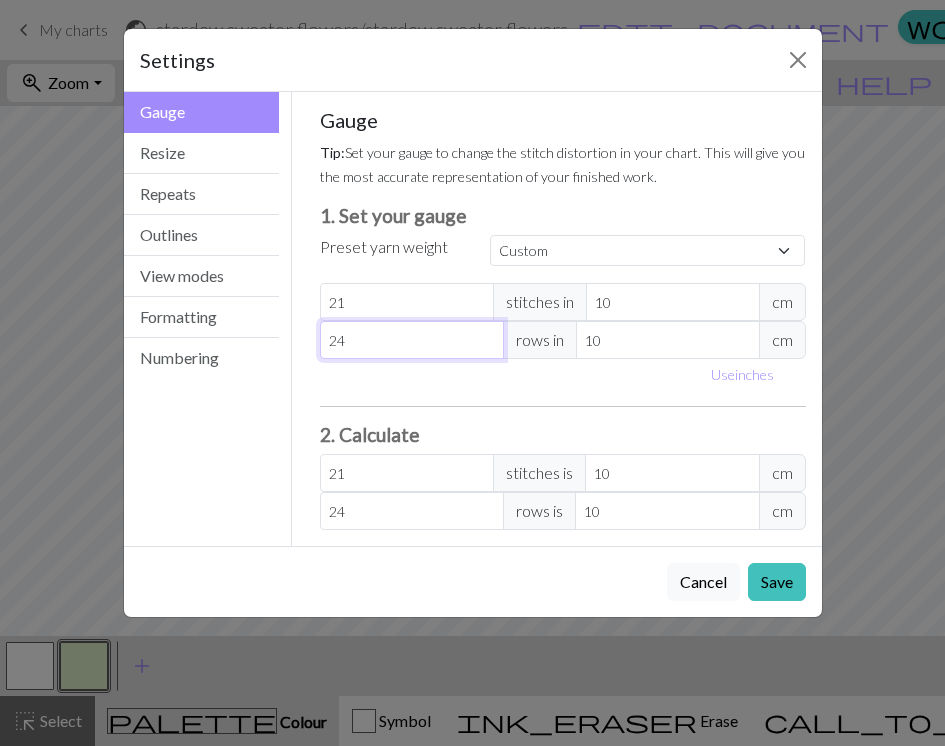 click on "24" at bounding box center (412, 340) 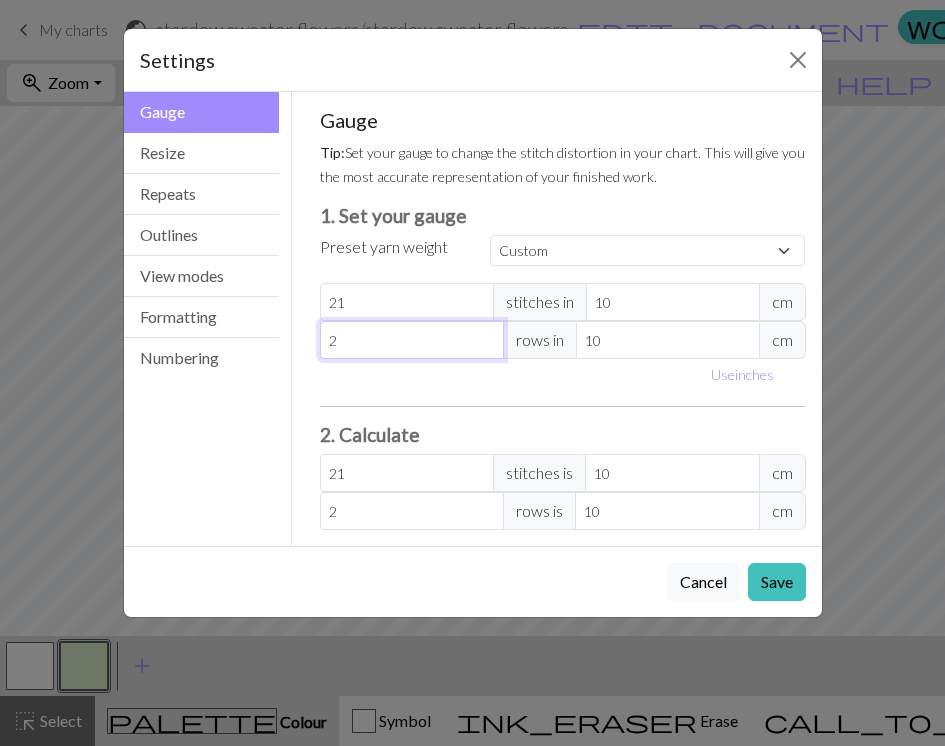 type on "28" 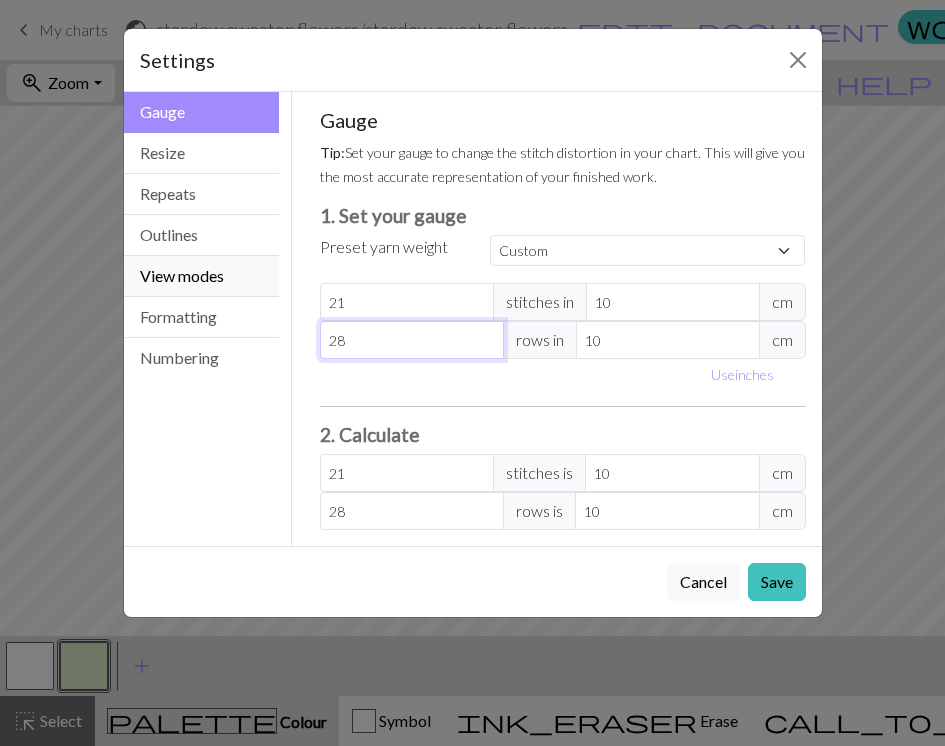 type on "28" 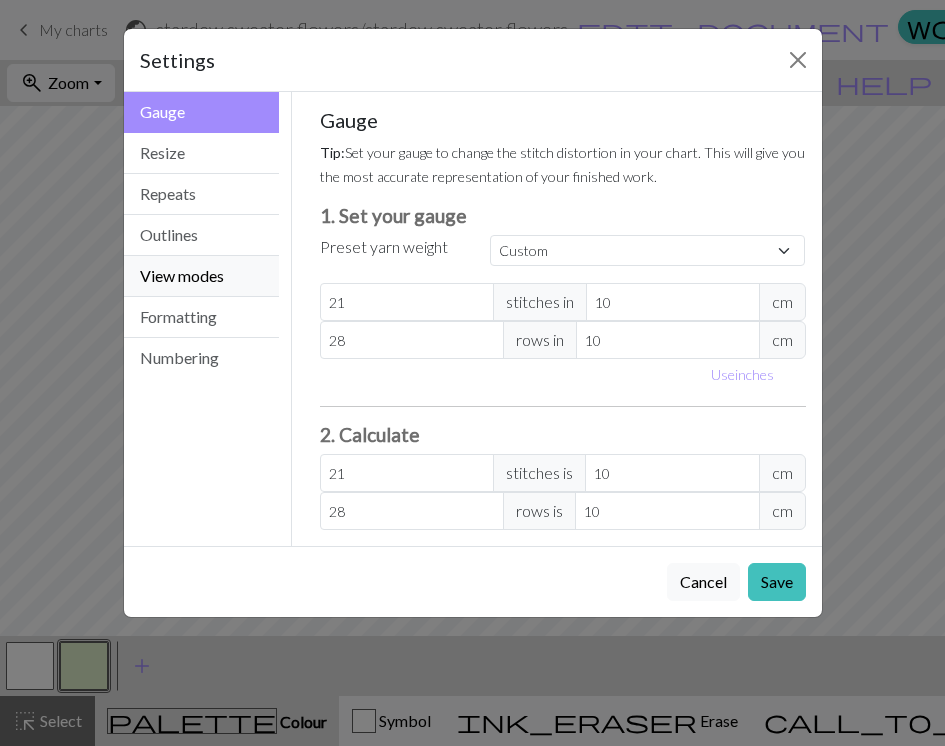 click on "View modes" at bounding box center (202, 276) 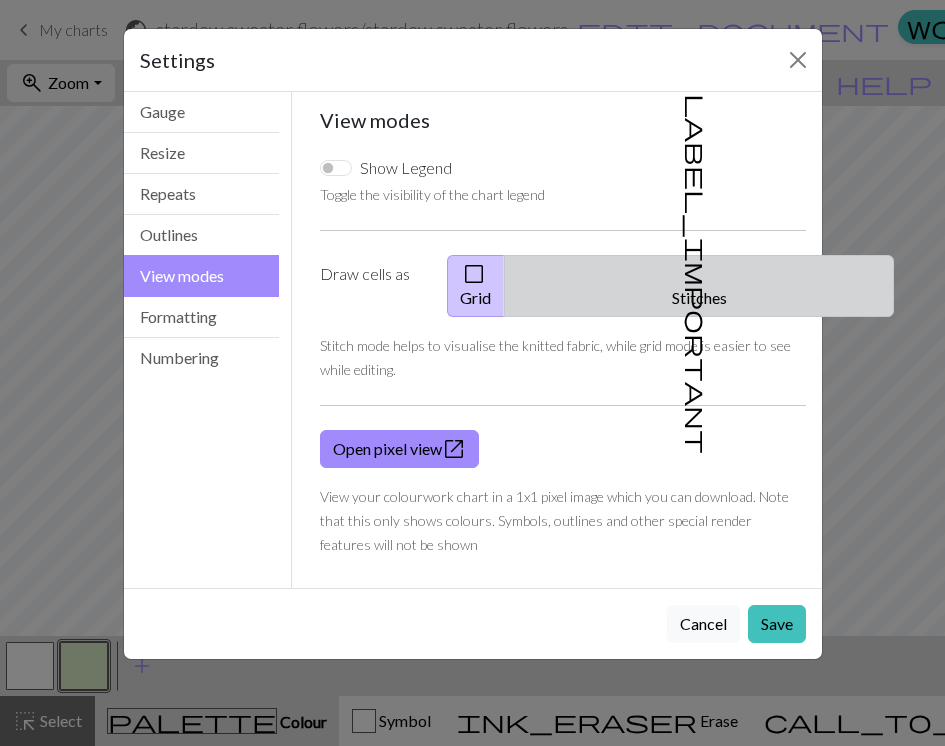 click on "label_important Stitches" at bounding box center (699, 286) 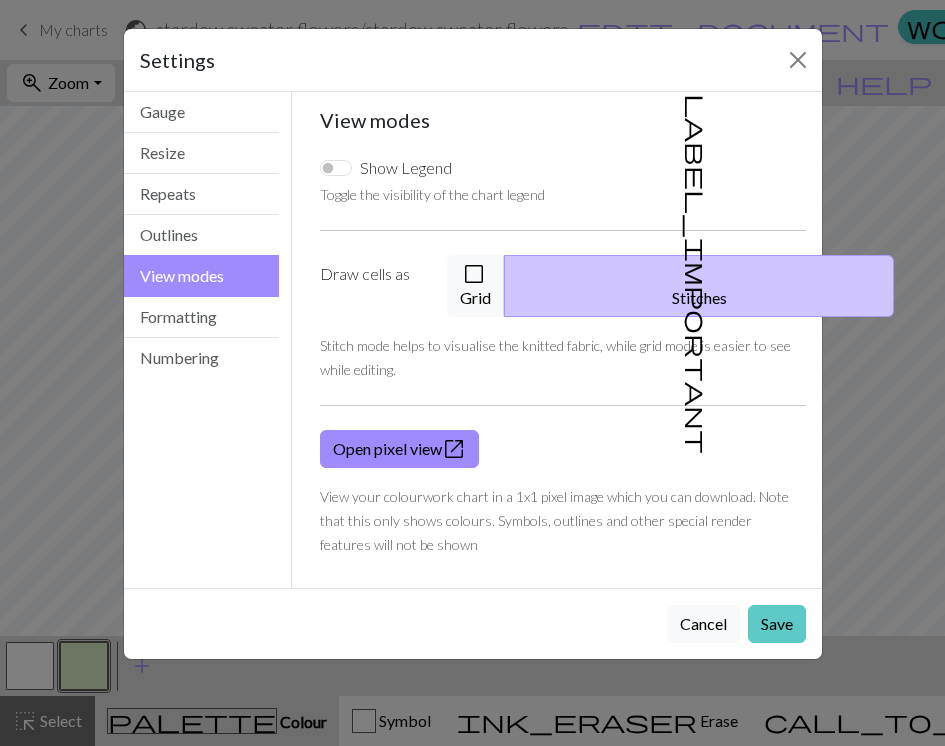 click on "Save" at bounding box center [777, 624] 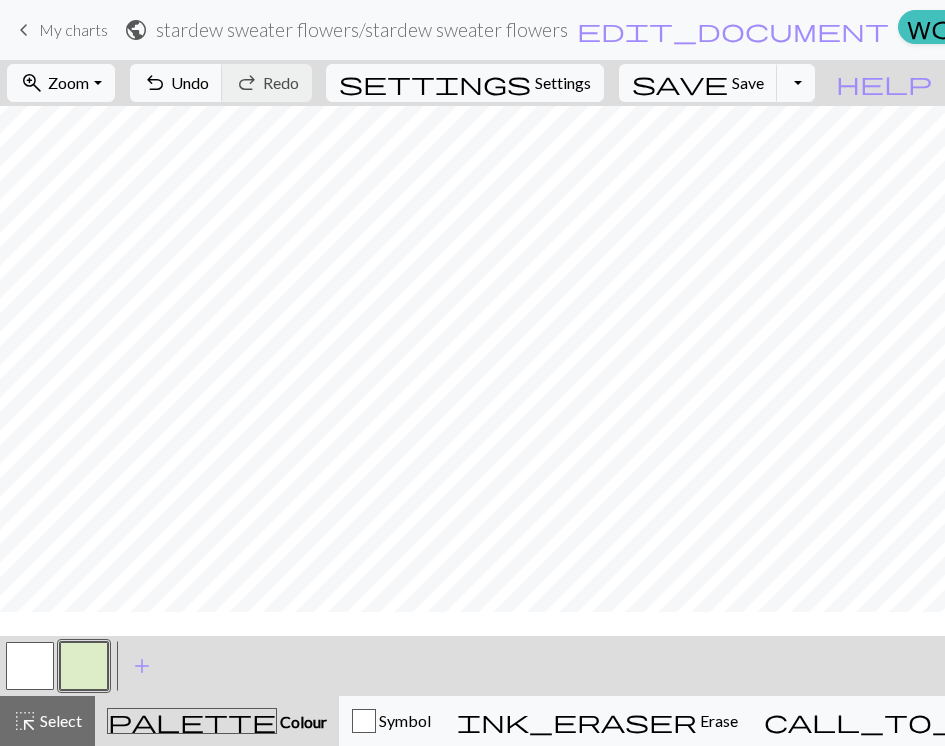 scroll, scrollTop: 0, scrollLeft: 0, axis: both 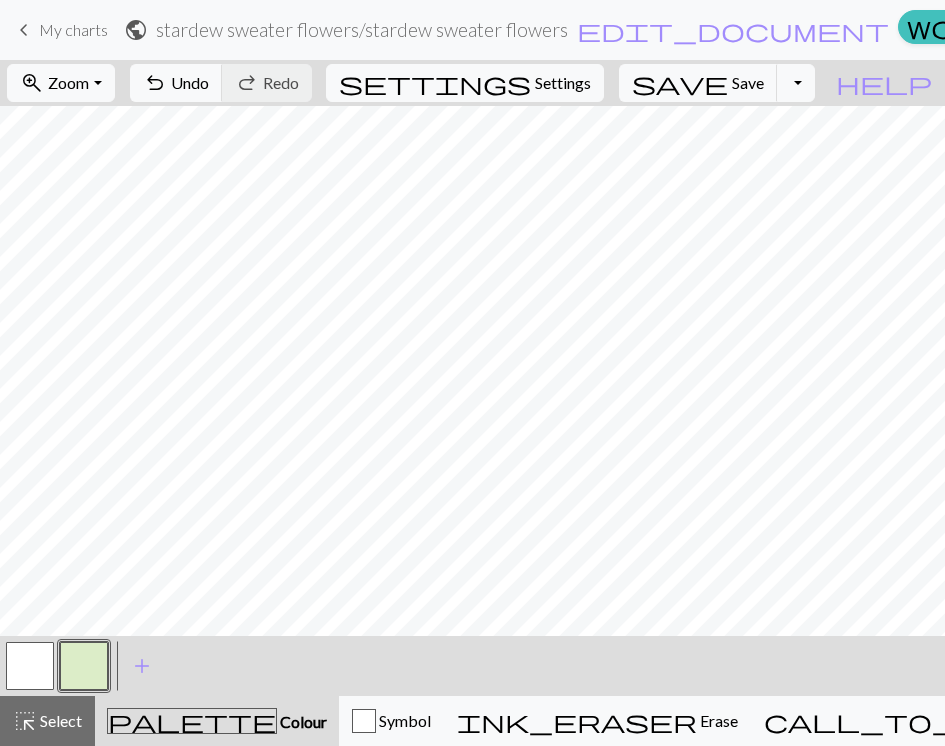 click at bounding box center (84, 666) 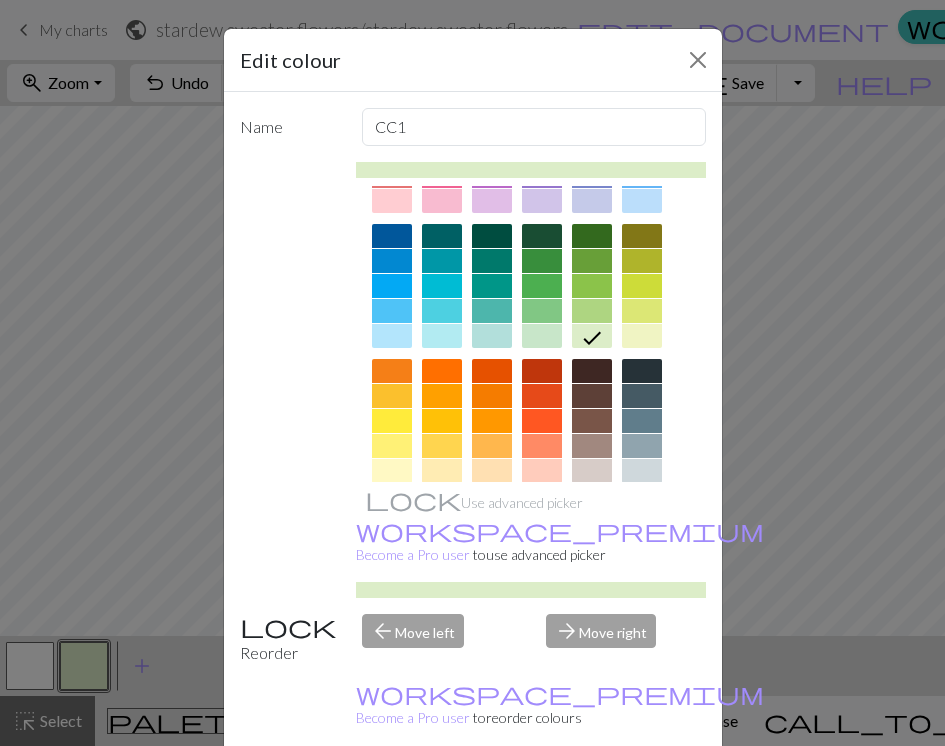 scroll, scrollTop: 119, scrollLeft: 0, axis: vertical 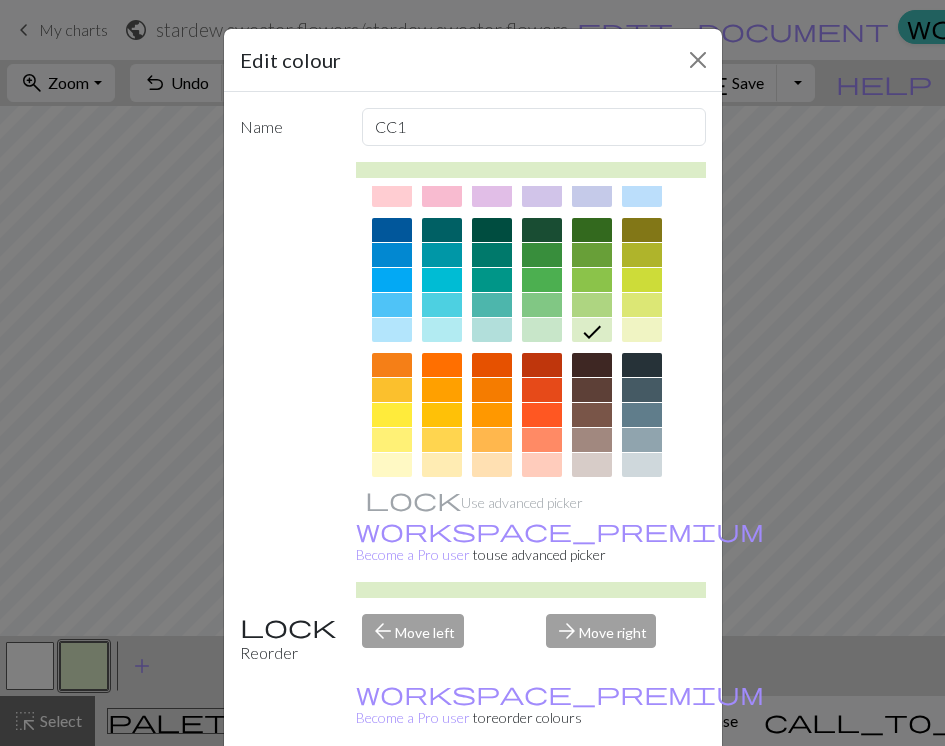 click at bounding box center [442, 365] 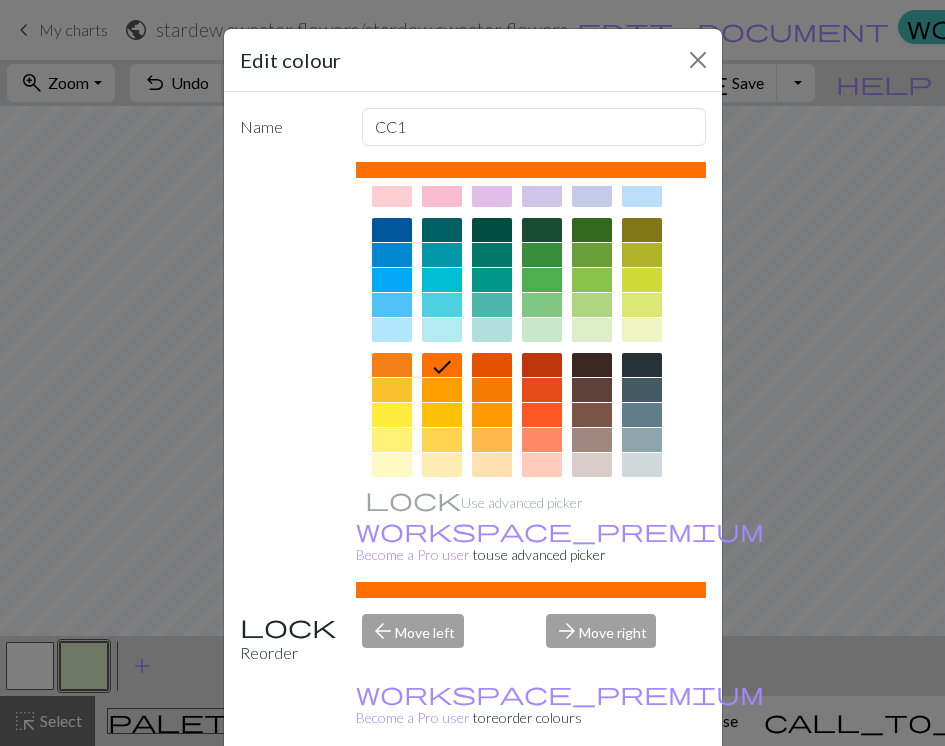 click on "Done" at bounding box center (593, 797) 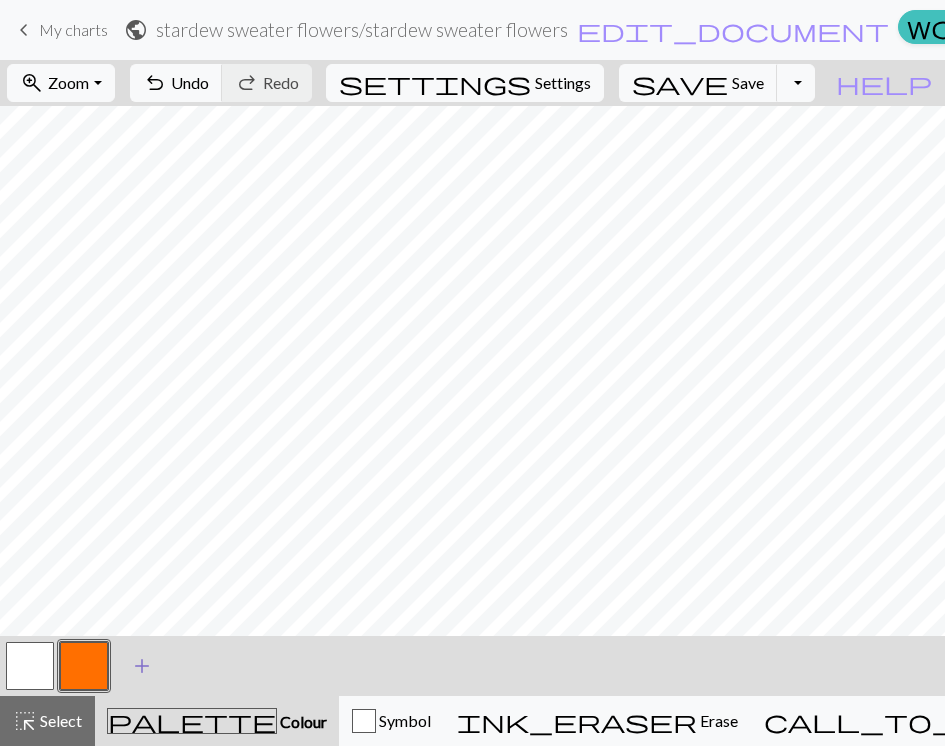 click on "add" at bounding box center [142, 666] 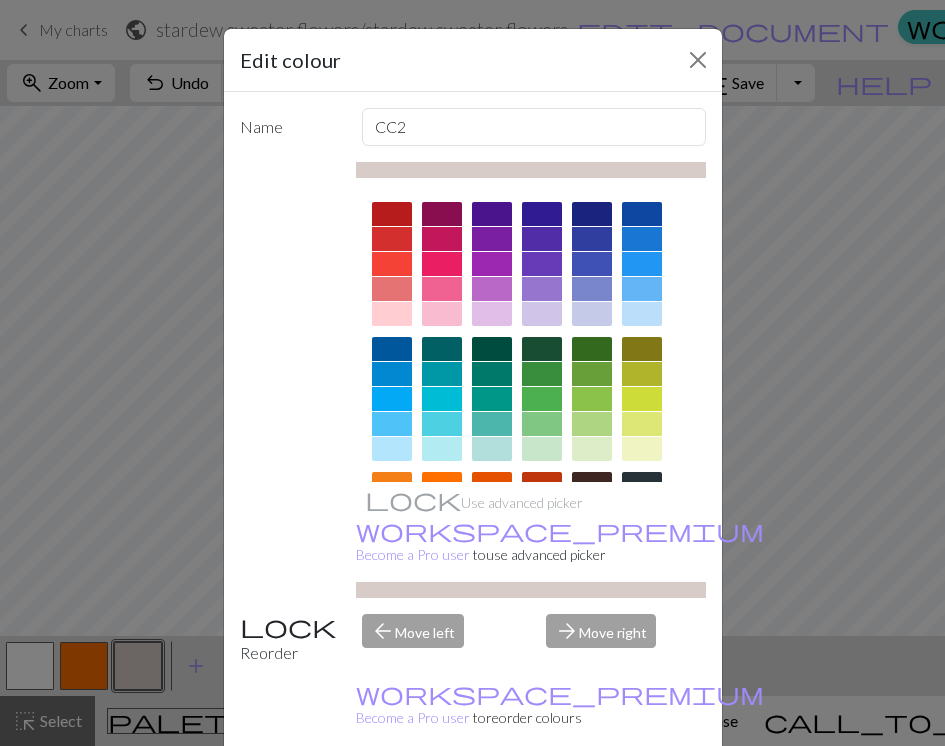 click at bounding box center [542, 374] 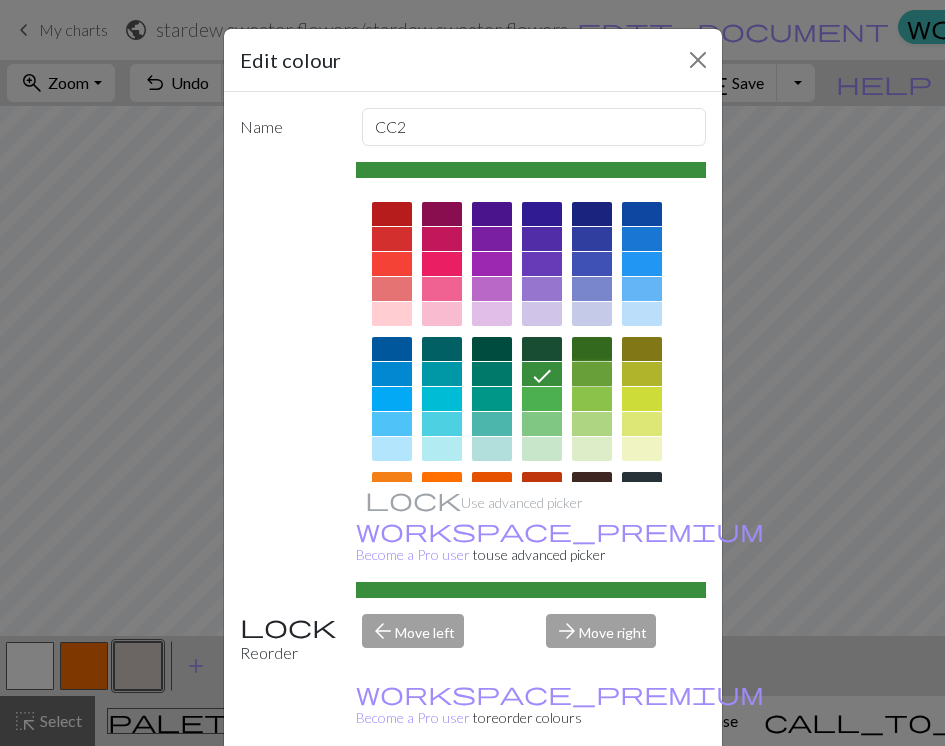 click at bounding box center (592, 374) 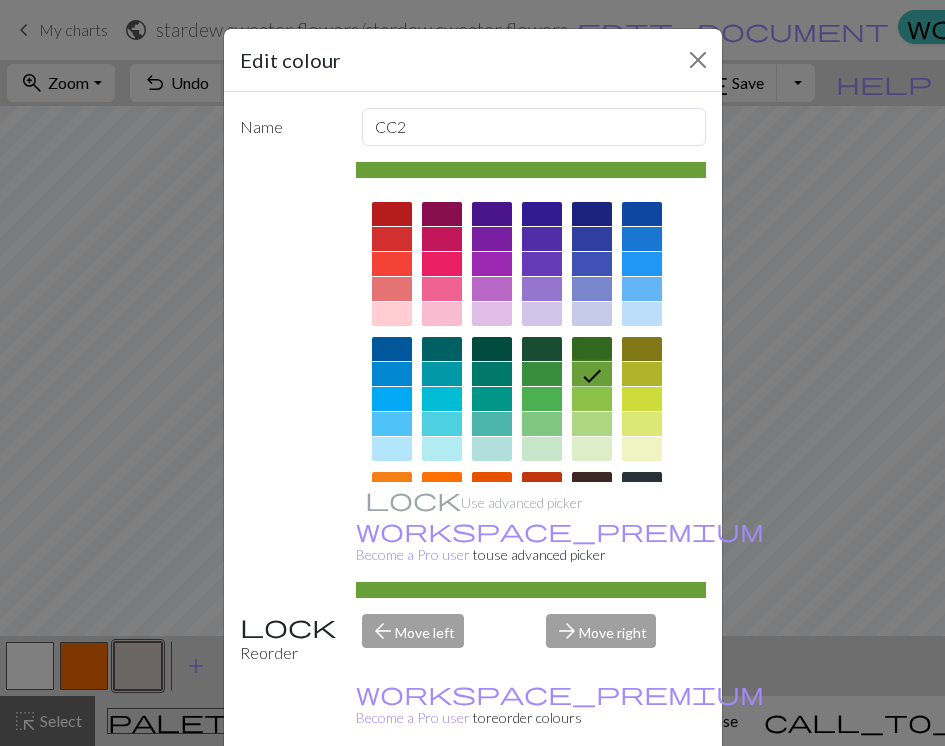 click on "Done" at bounding box center (593, 797) 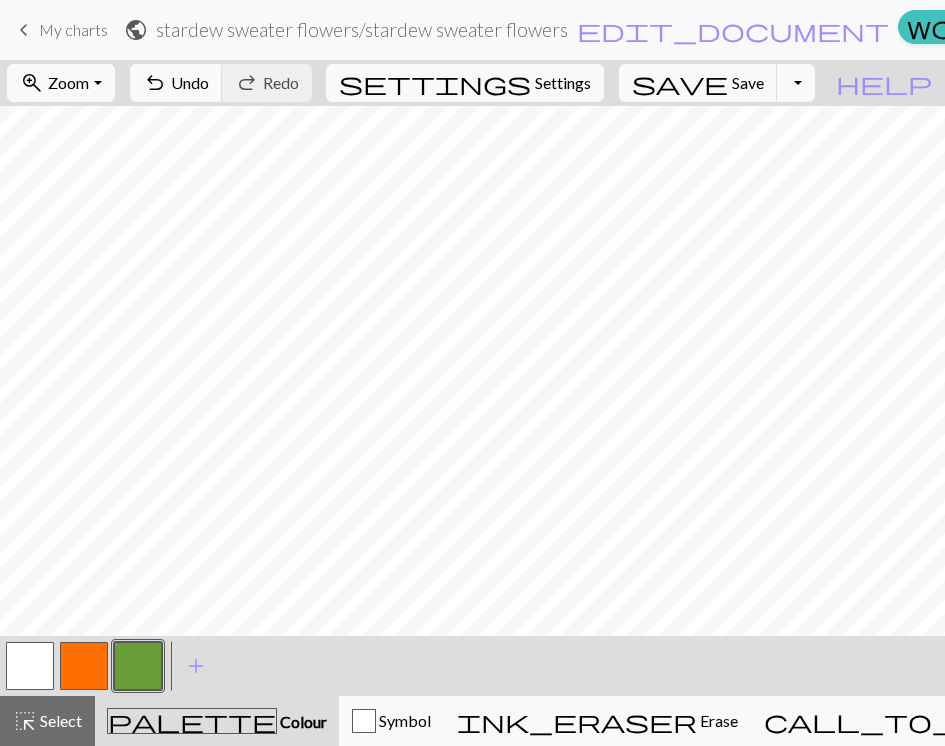 click at bounding box center (84, 666) 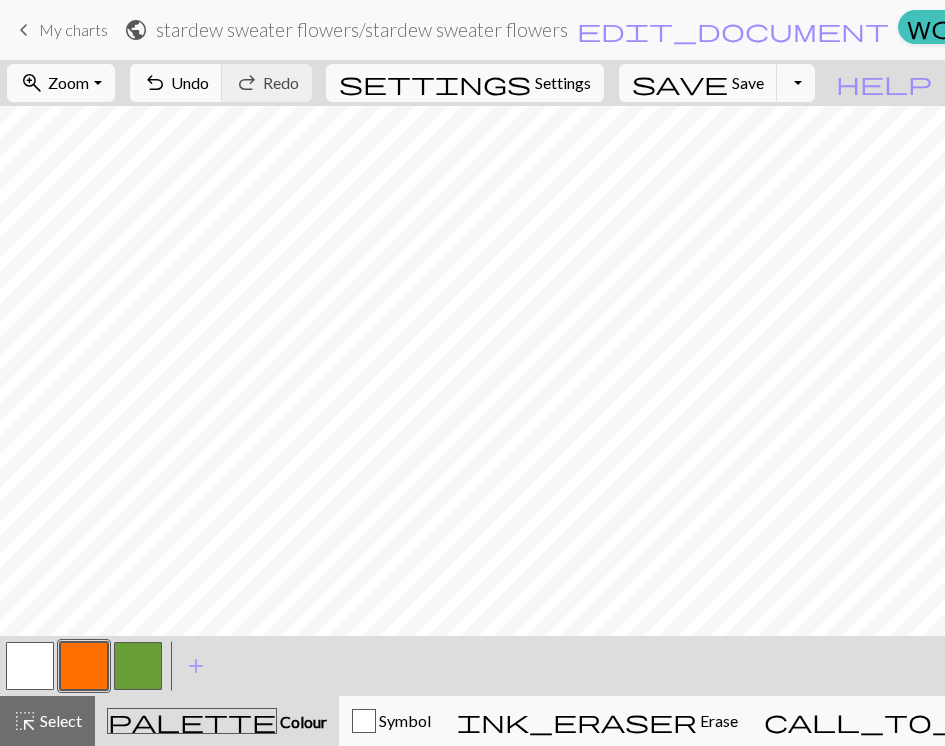 click at bounding box center [138, 666] 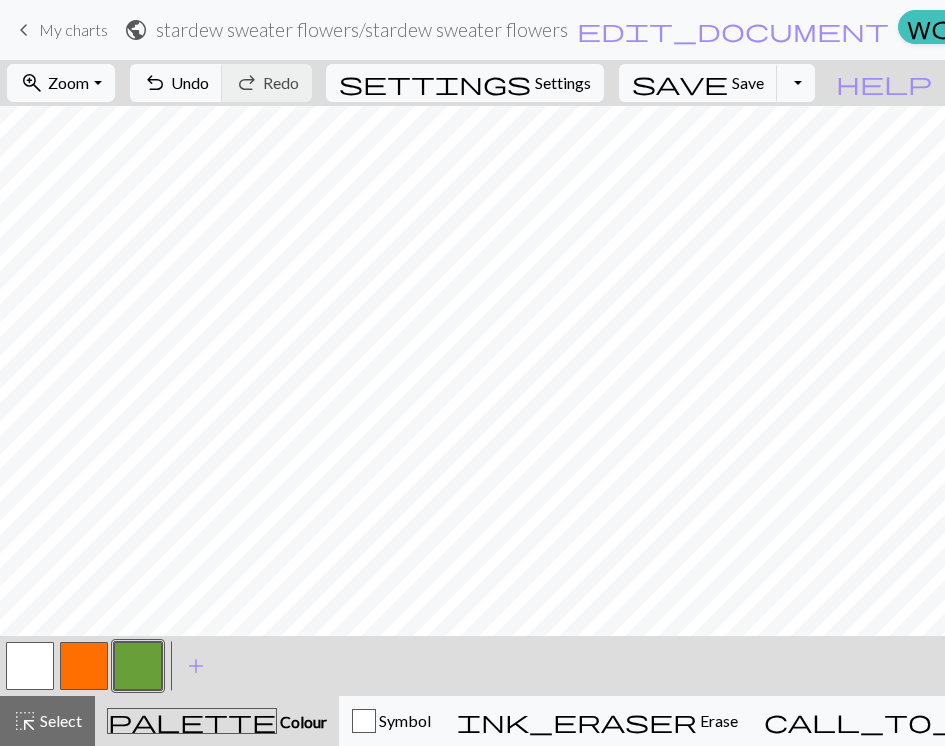 click at bounding box center [84, 666] 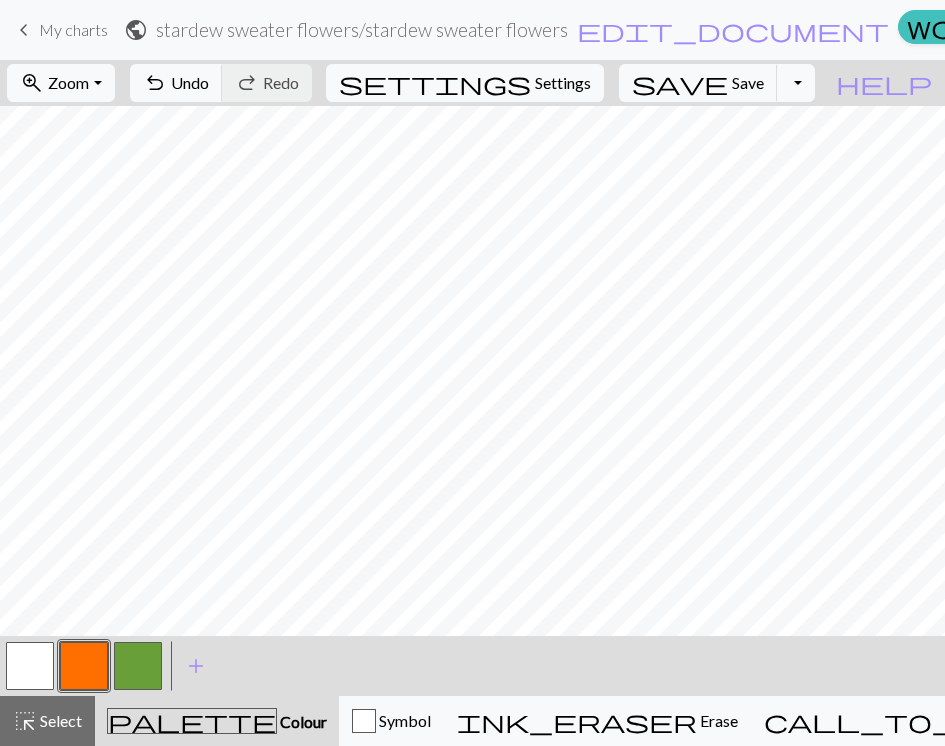 click at bounding box center [138, 666] 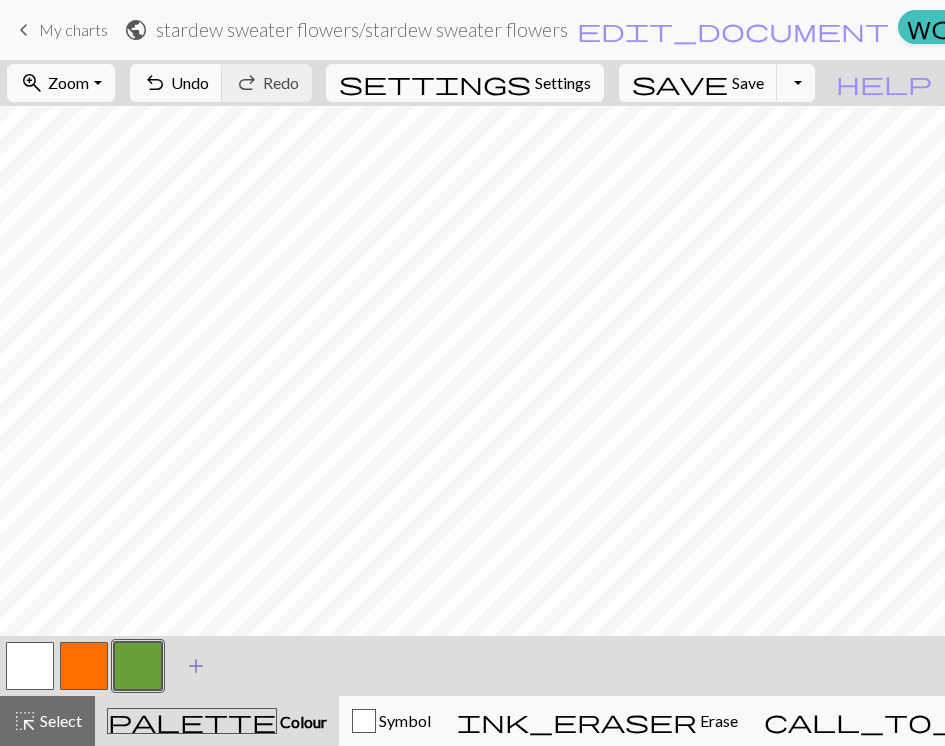 click on "add" at bounding box center (196, 666) 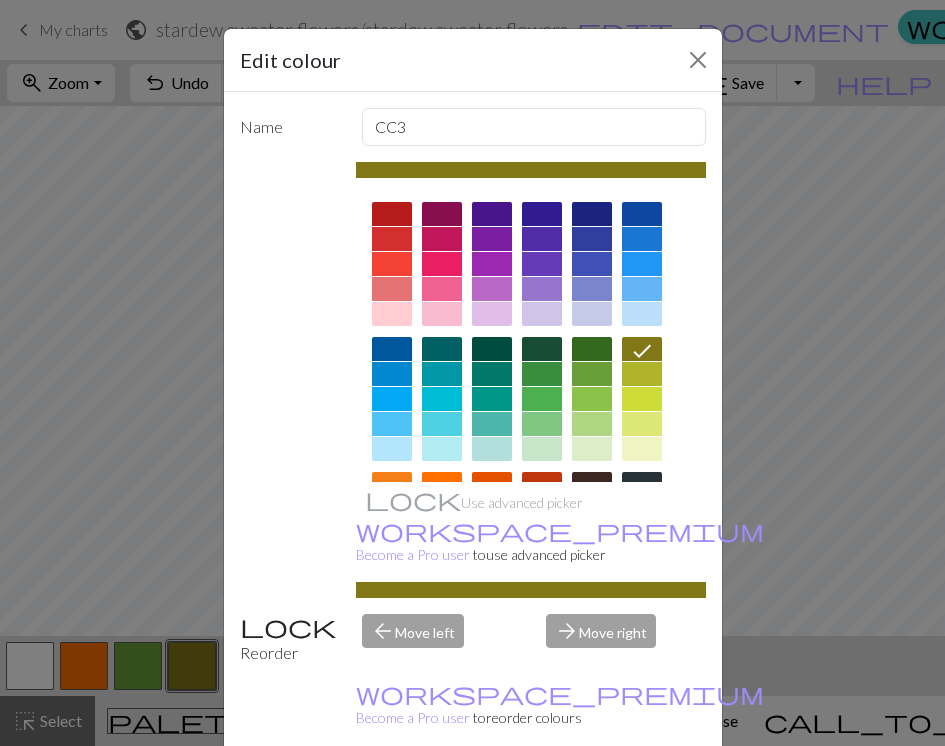 click at bounding box center [542, 349] 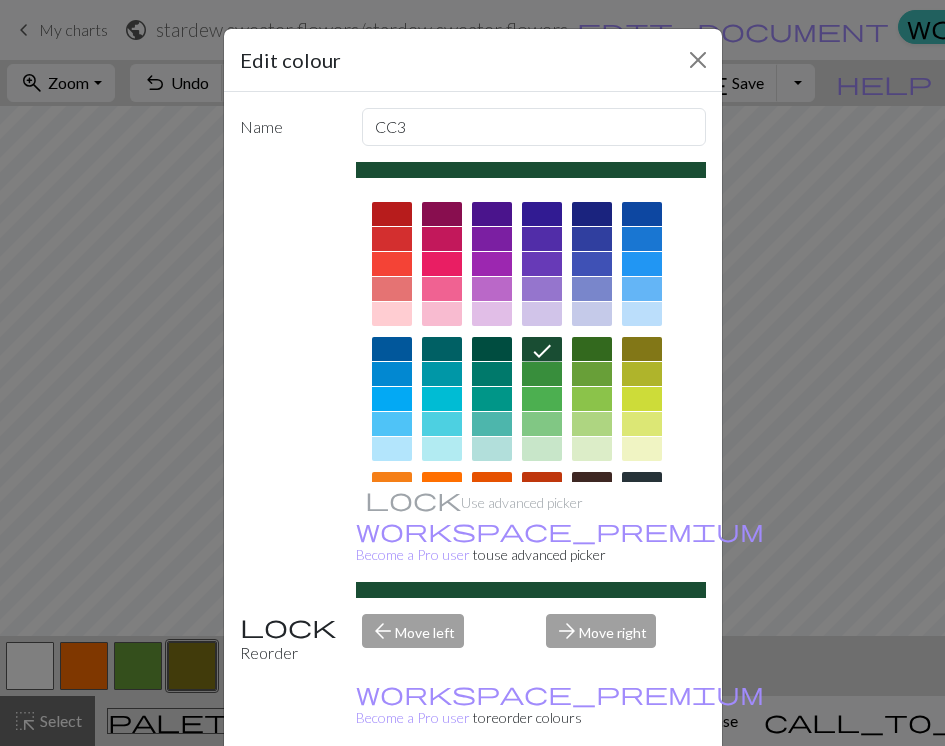 click on "Done" at bounding box center (593, 797) 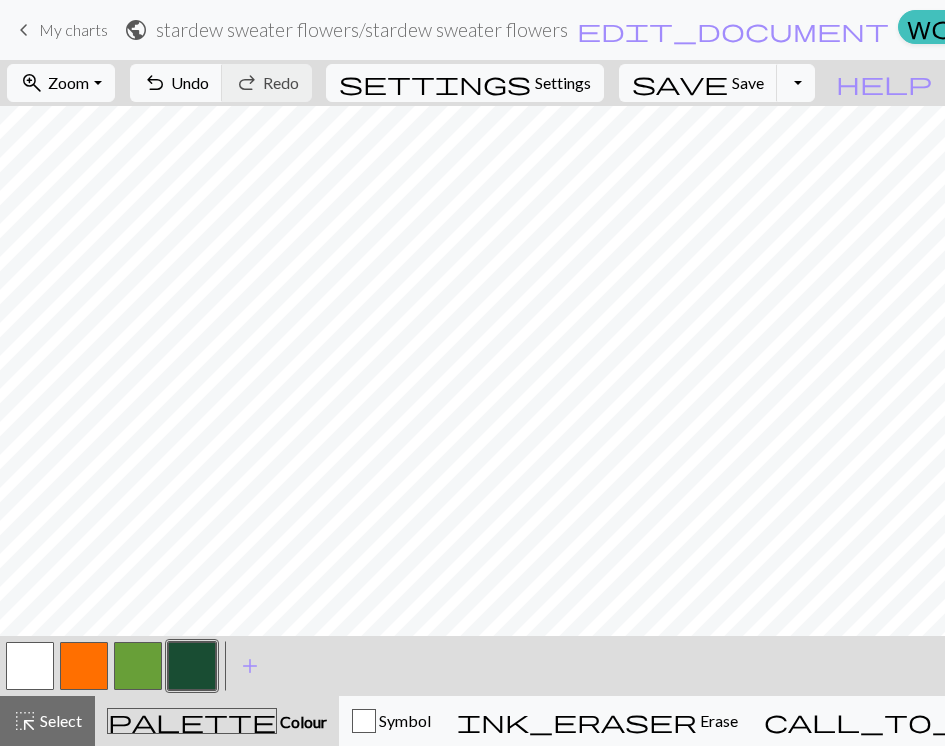 click at bounding box center (138, 666) 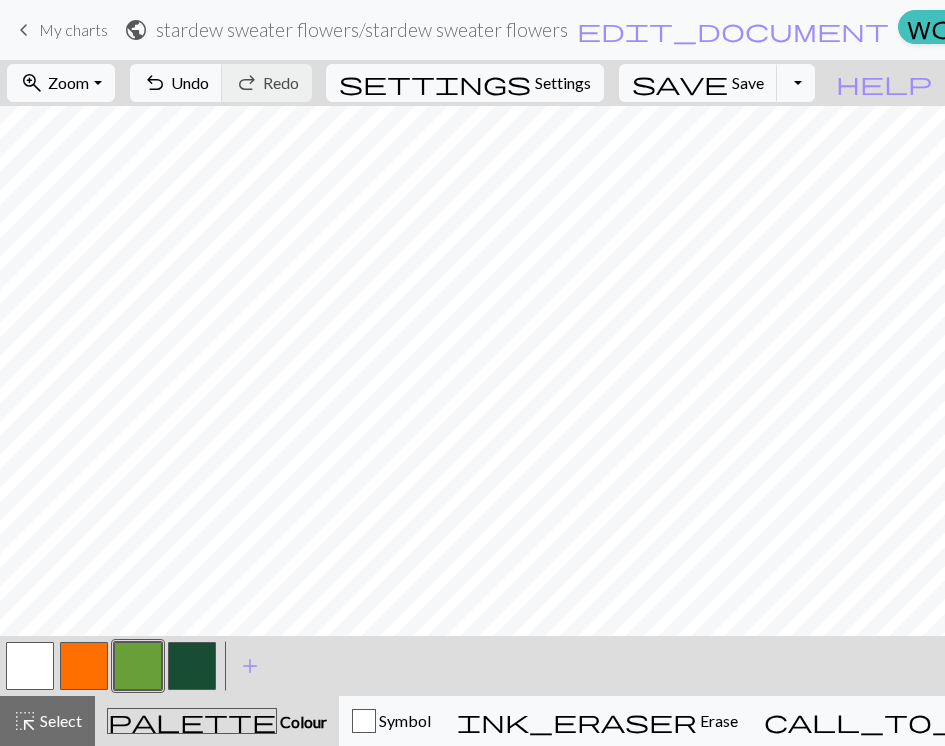 click at bounding box center [192, 666] 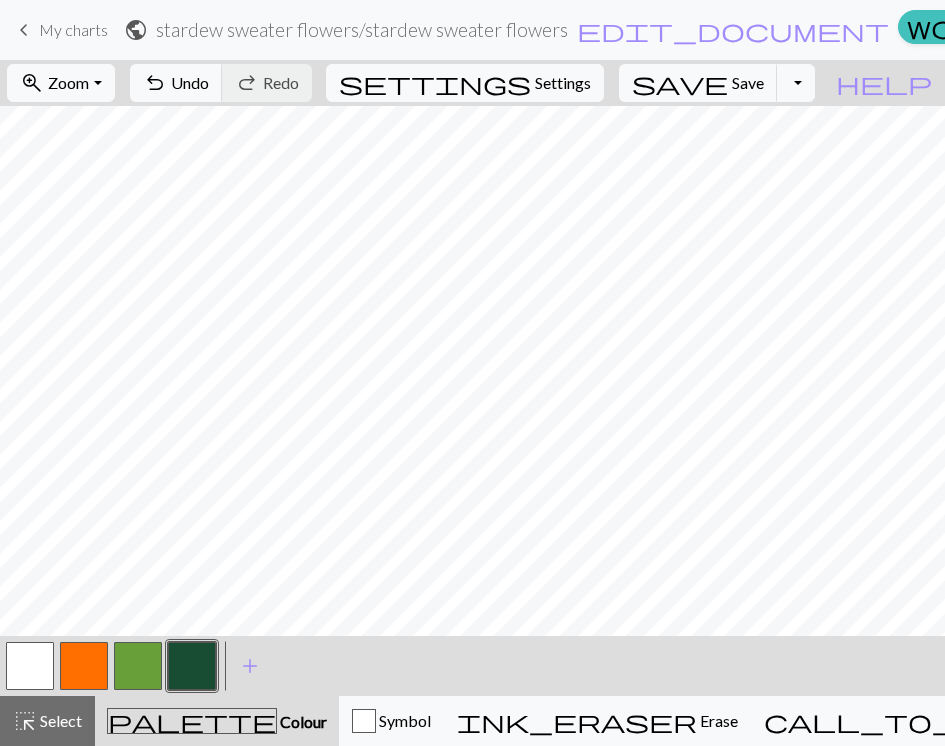 click at bounding box center [30, 666] 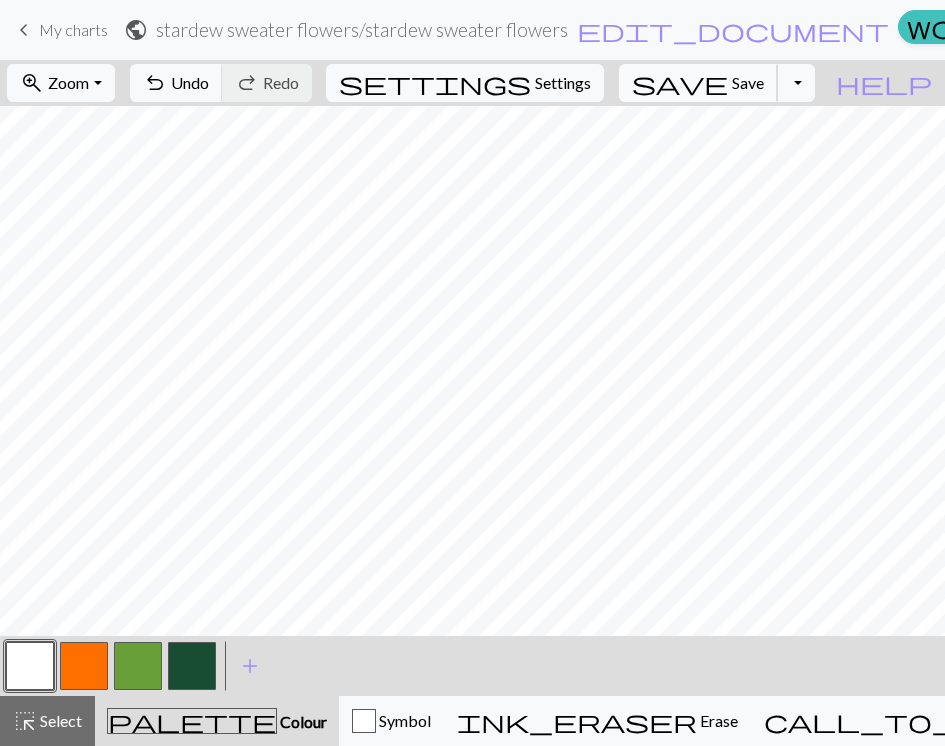 click on "Save" at bounding box center (748, 82) 